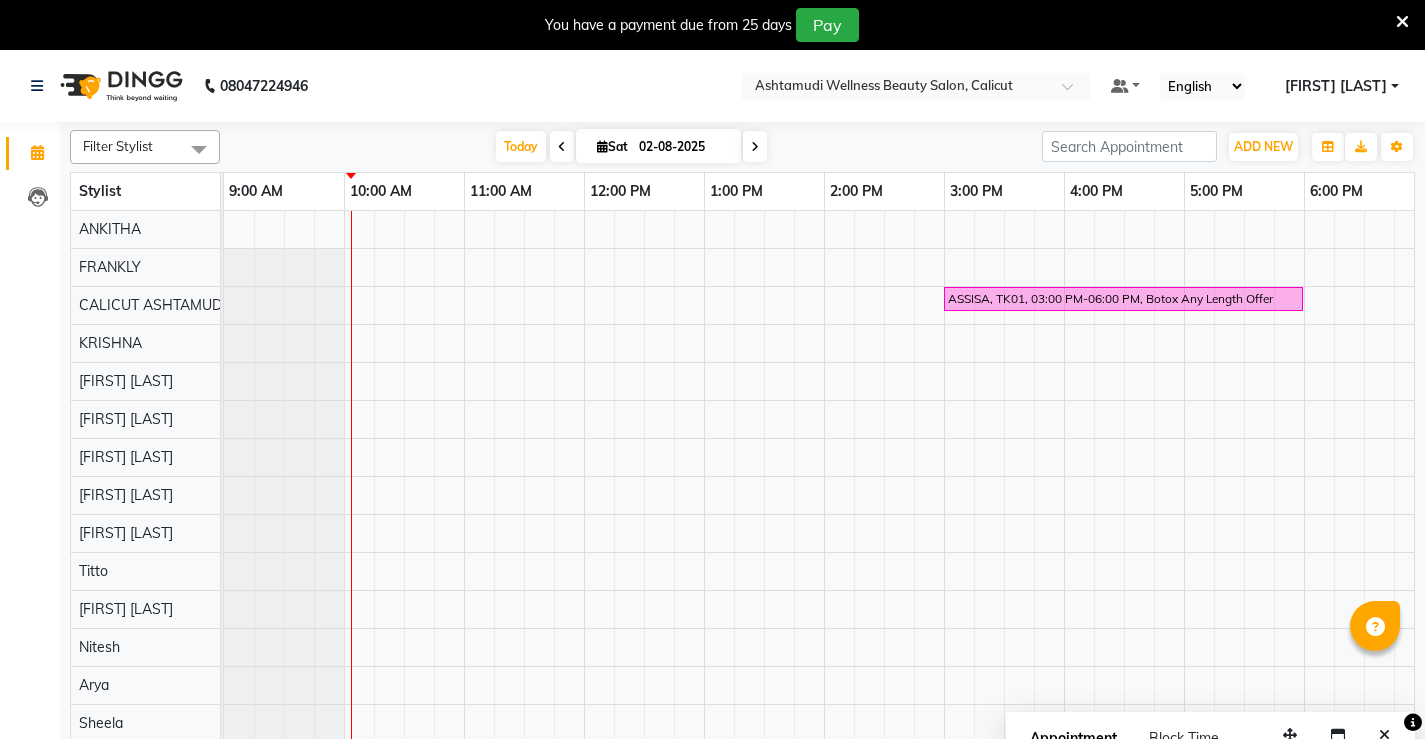 scroll, scrollTop: 0, scrollLeft: 0, axis: both 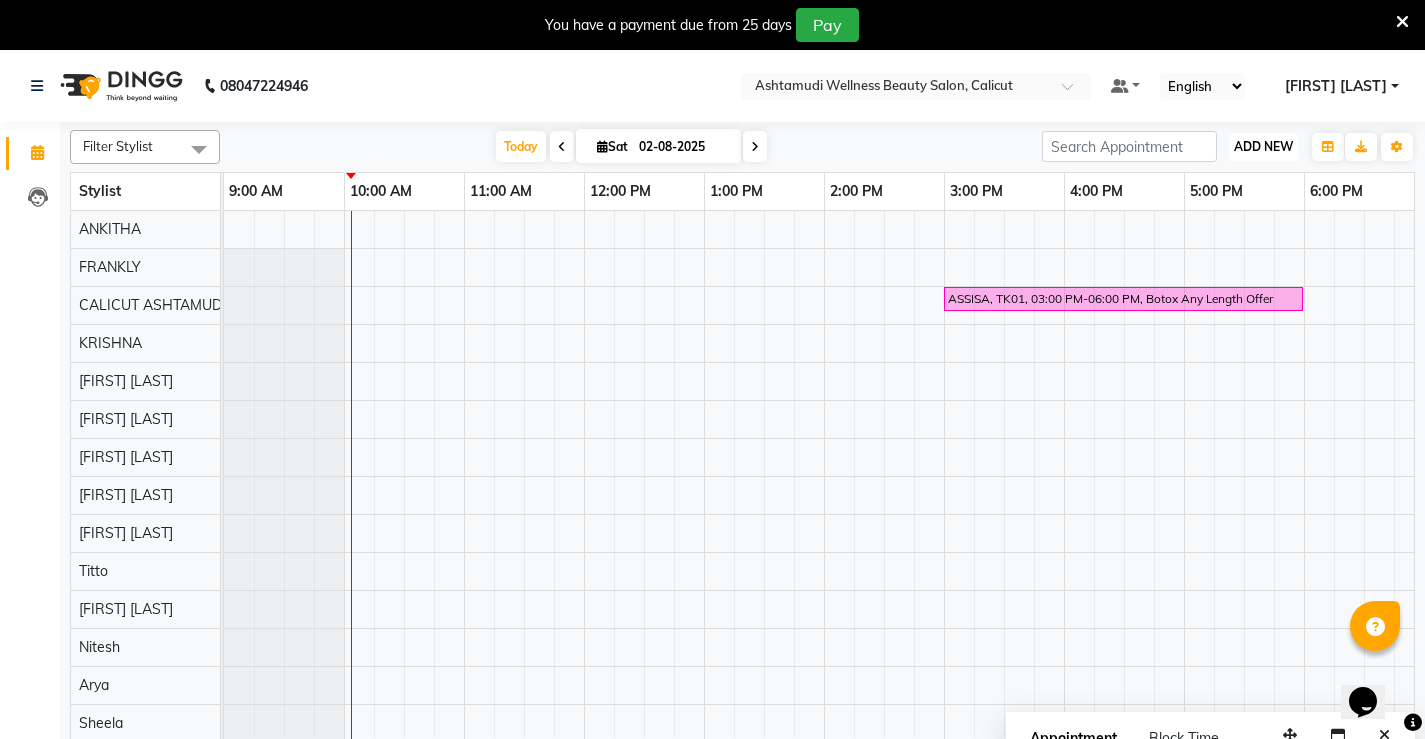 click on "ADD NEW Toggle Dropdown" at bounding box center [1263, 147] 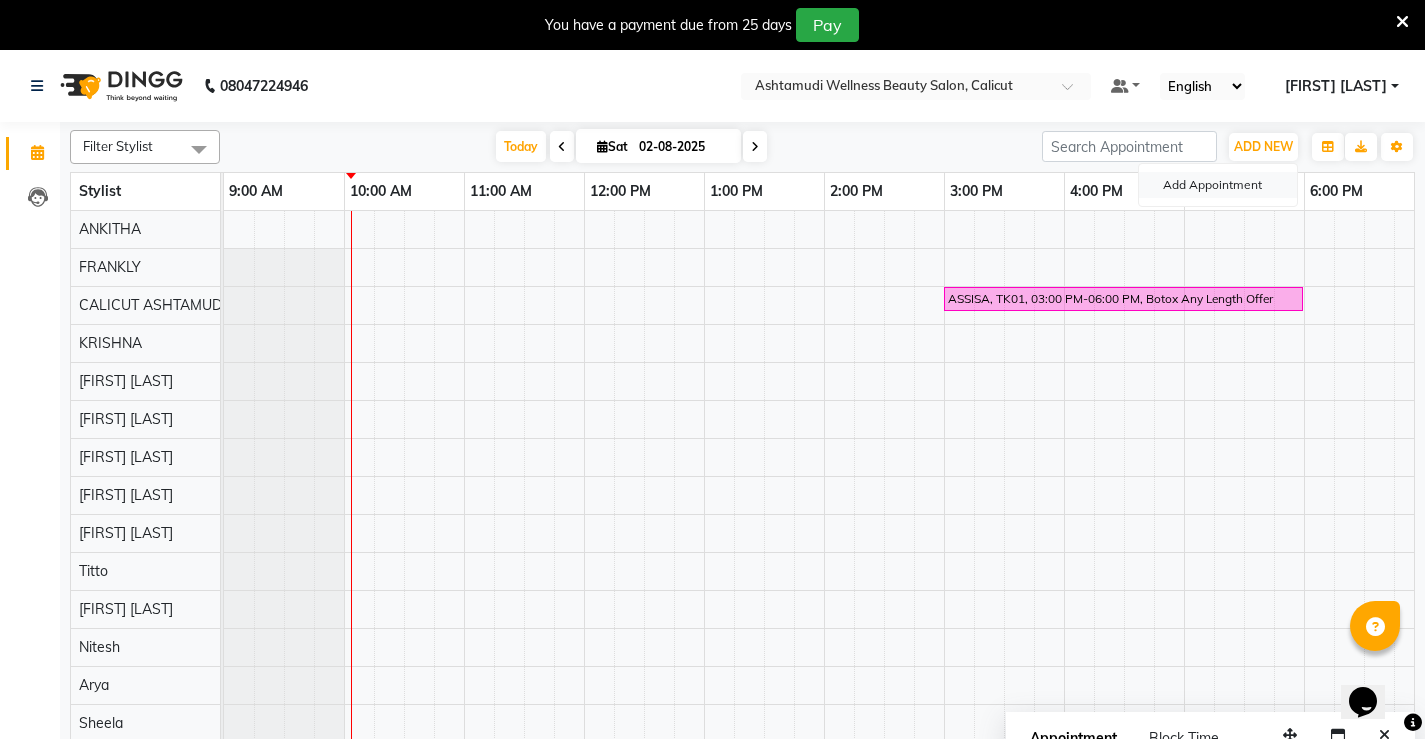 click on "Add Appointment" at bounding box center (1218, 185) 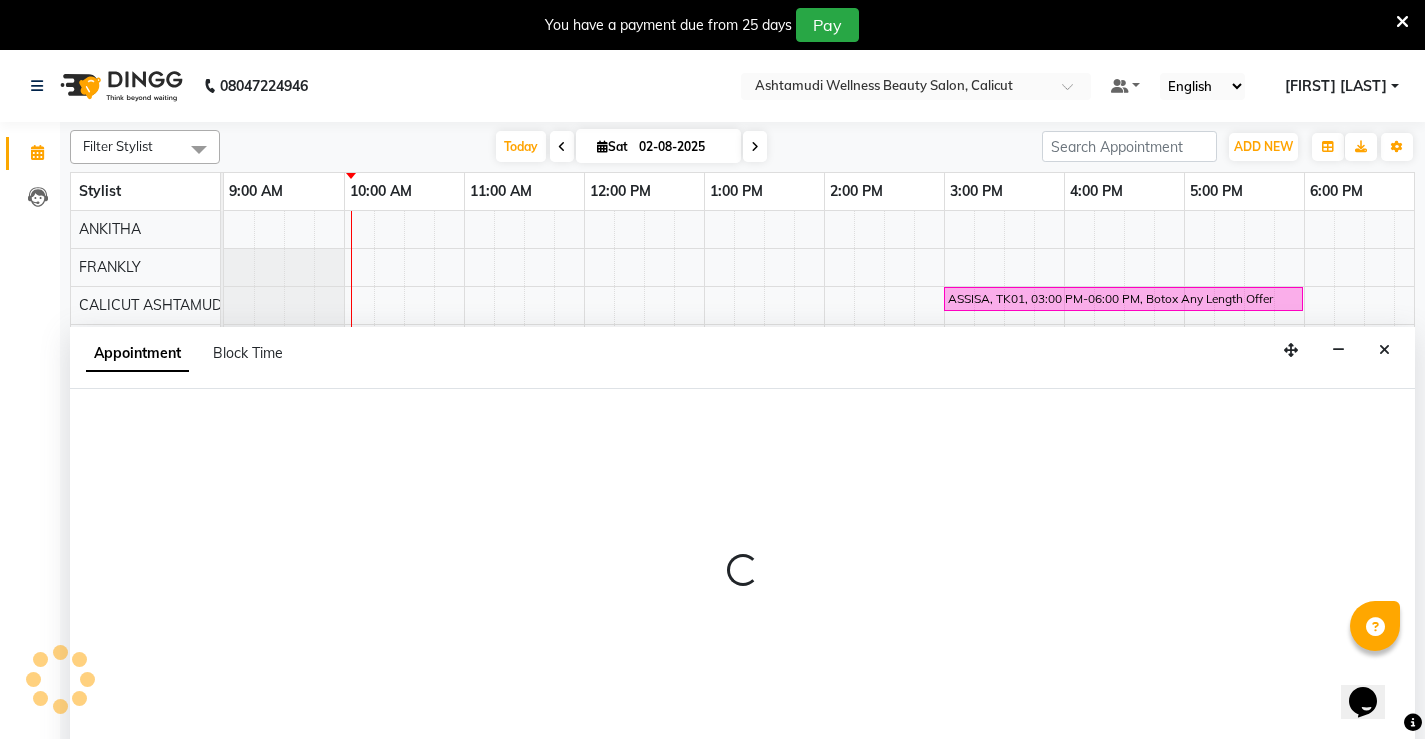 scroll, scrollTop: 50, scrollLeft: 0, axis: vertical 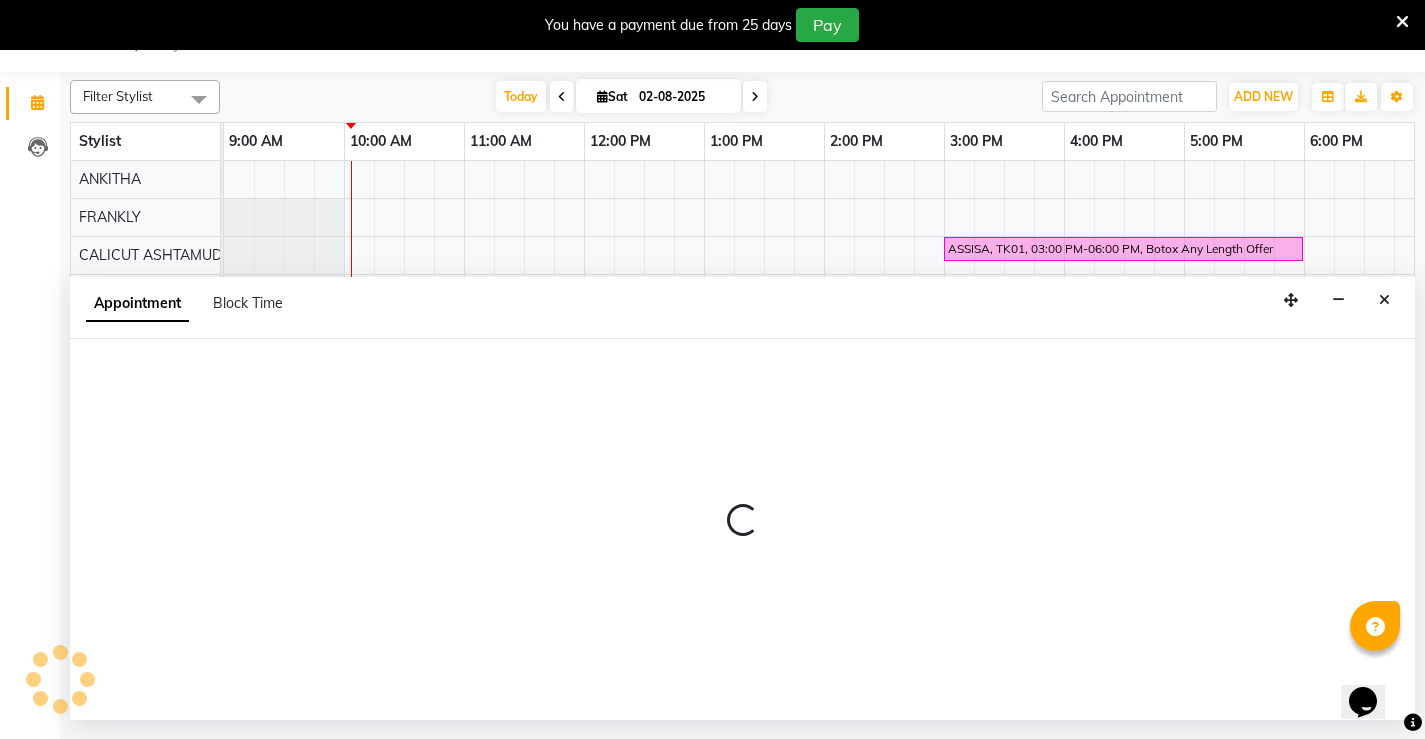 select on "600" 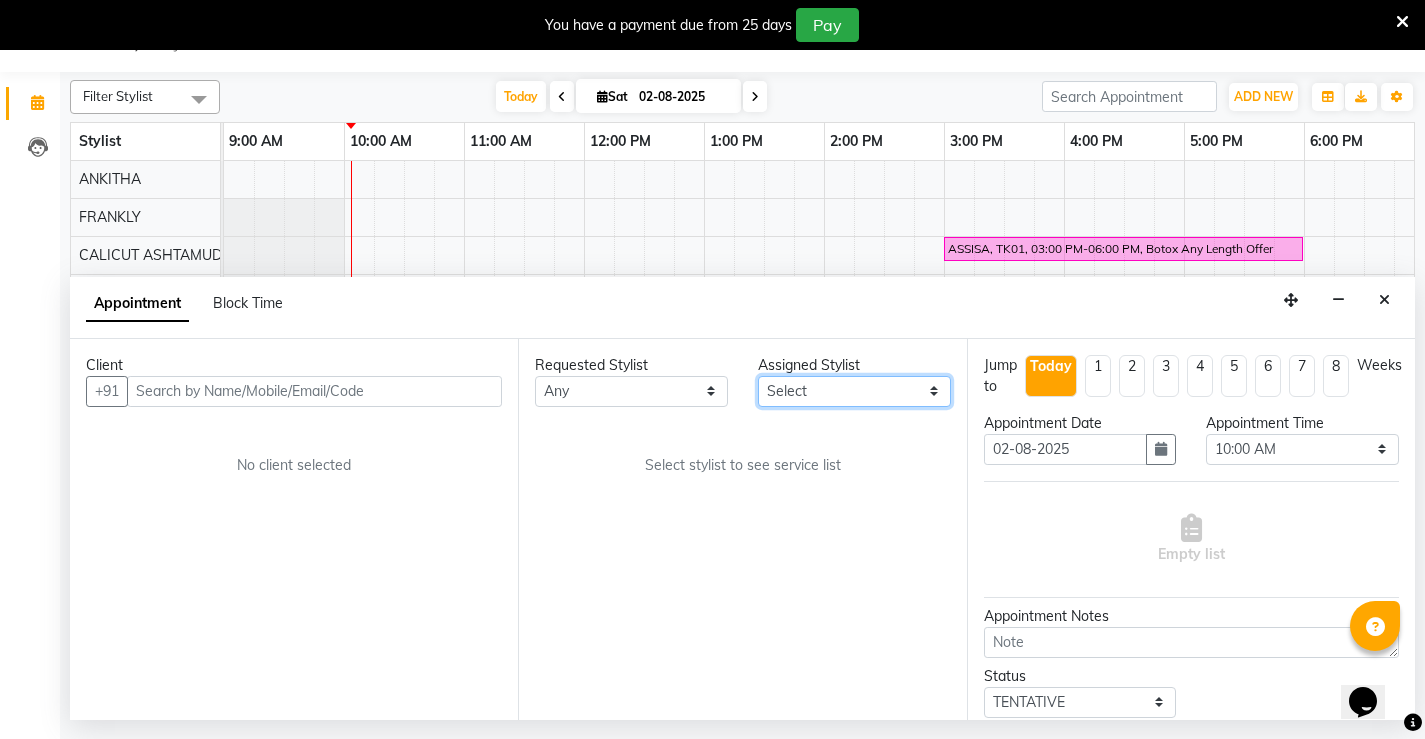 click on "Select Amala George AMBILI C ANJANA DAS ANKITHA Arya CALICUT ASHTAMUDI FRANKLY	 KRISHNA Nitesh Punam Gurung Sewan ali Sheela SUHANA  SHABU Titto" at bounding box center (854, 391) 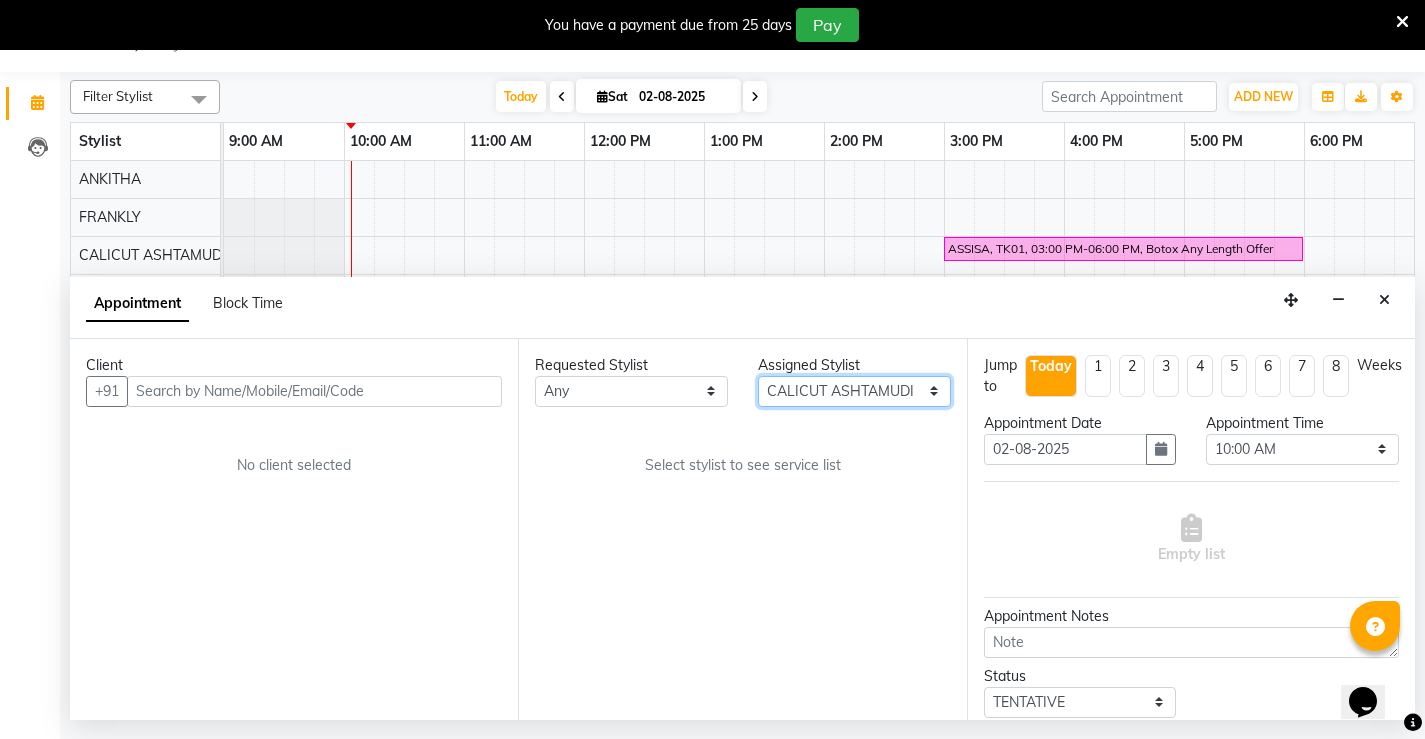 click on "Select Amala George AMBILI C ANJANA DAS ANKITHA Arya CALICUT ASHTAMUDI FRANKLY	 KRISHNA Nitesh Punam Gurung Sewan ali Sheela SUHANA  SHABU Titto" at bounding box center [854, 391] 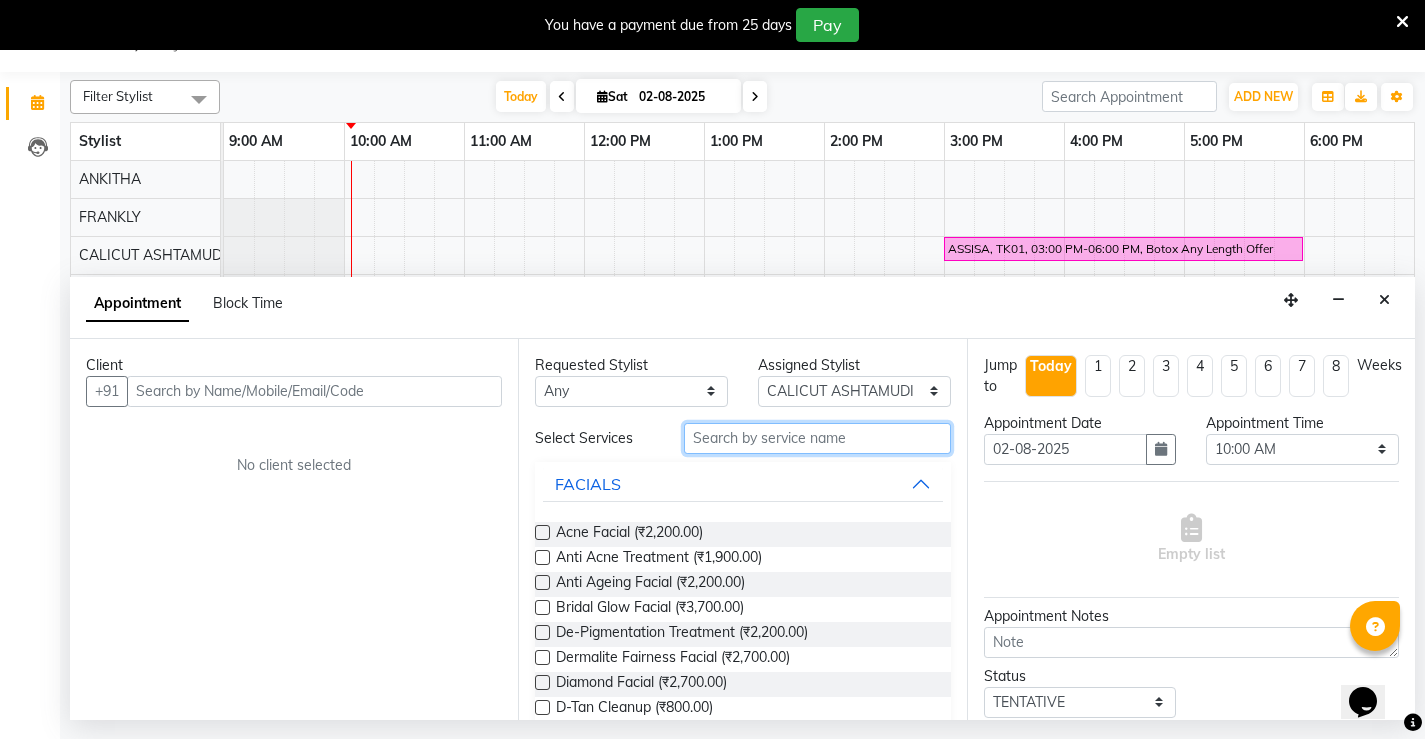 click at bounding box center [817, 438] 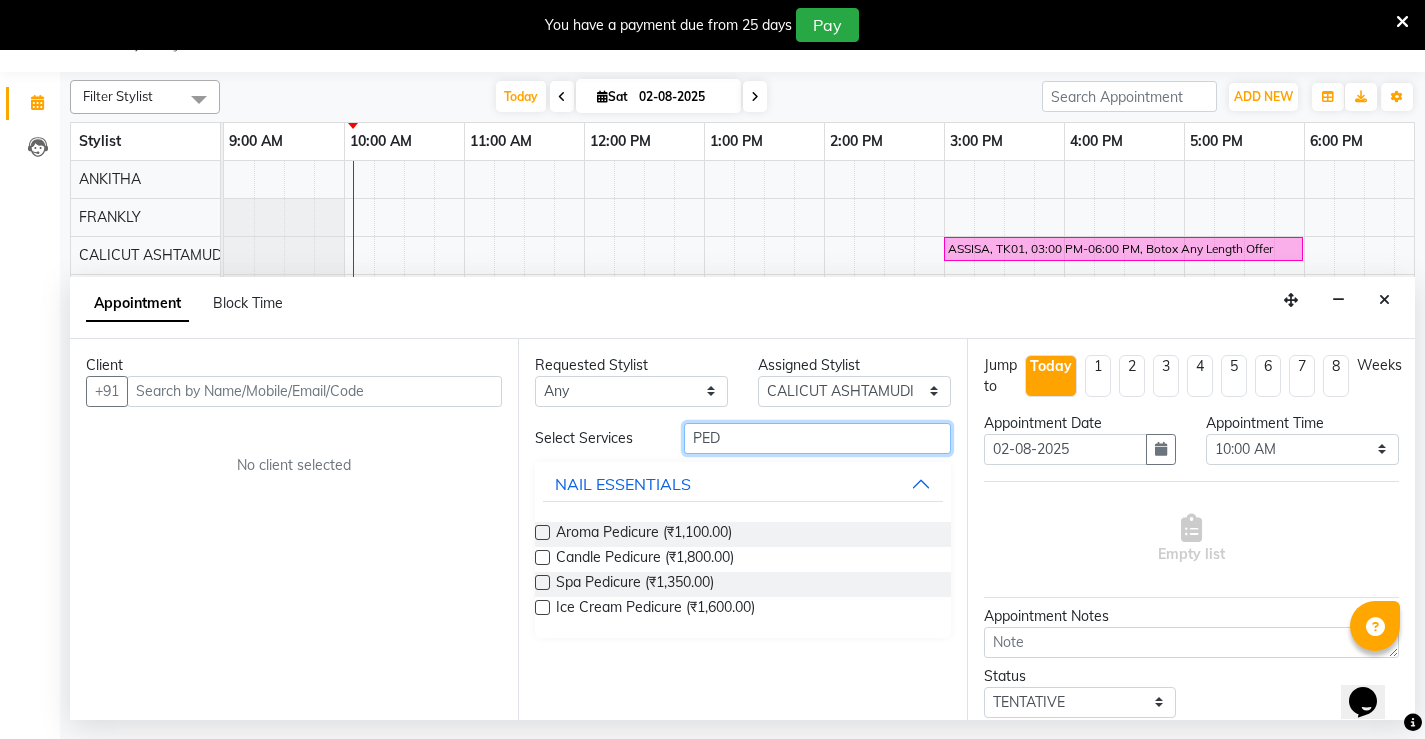 type on "PED" 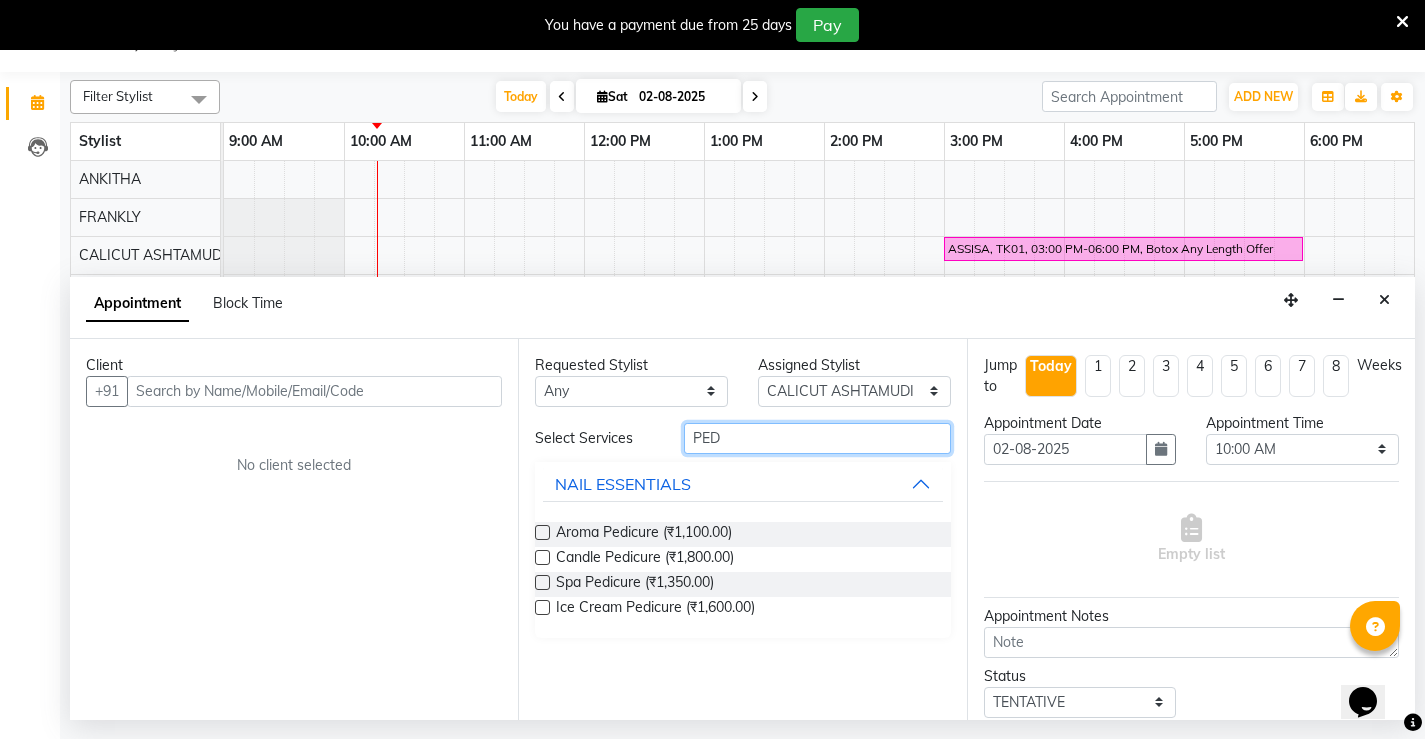 scroll, scrollTop: 0, scrollLeft: 0, axis: both 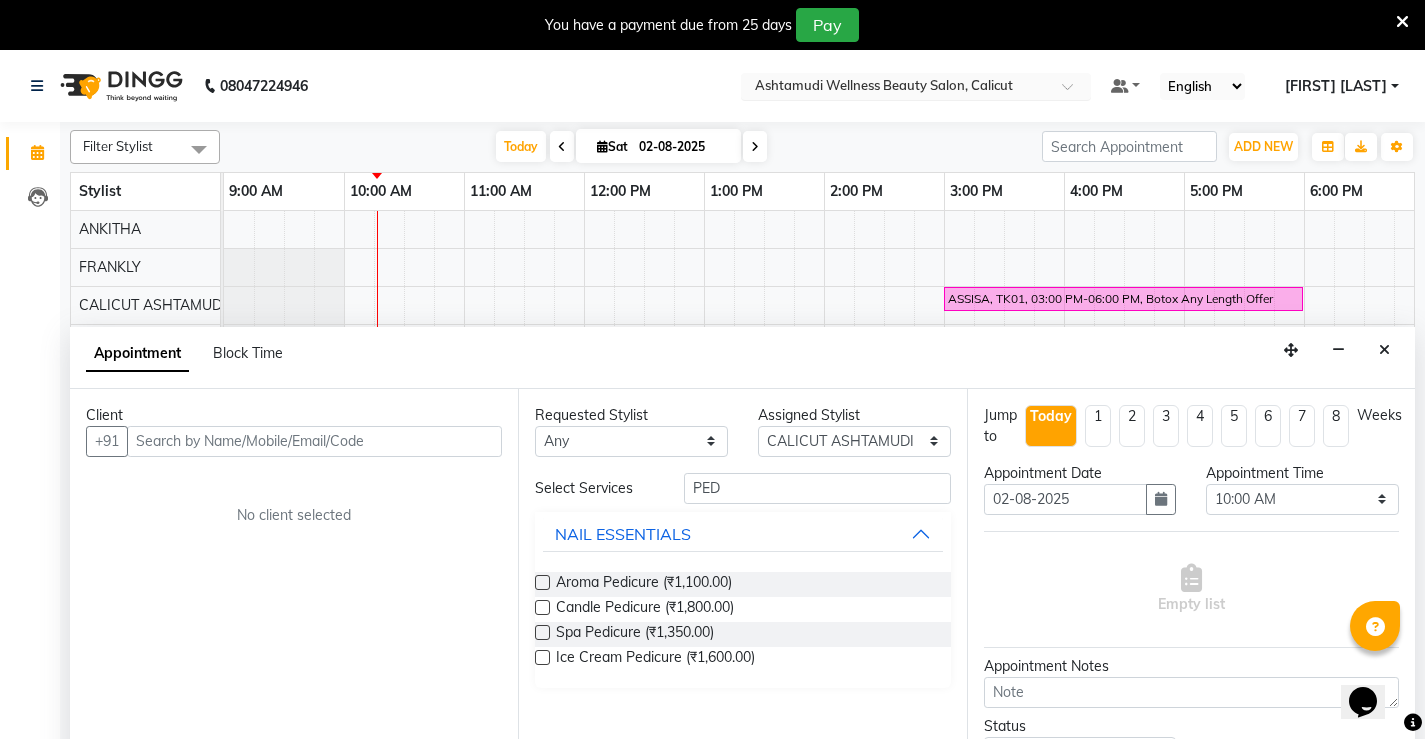 click at bounding box center (1074, 92) 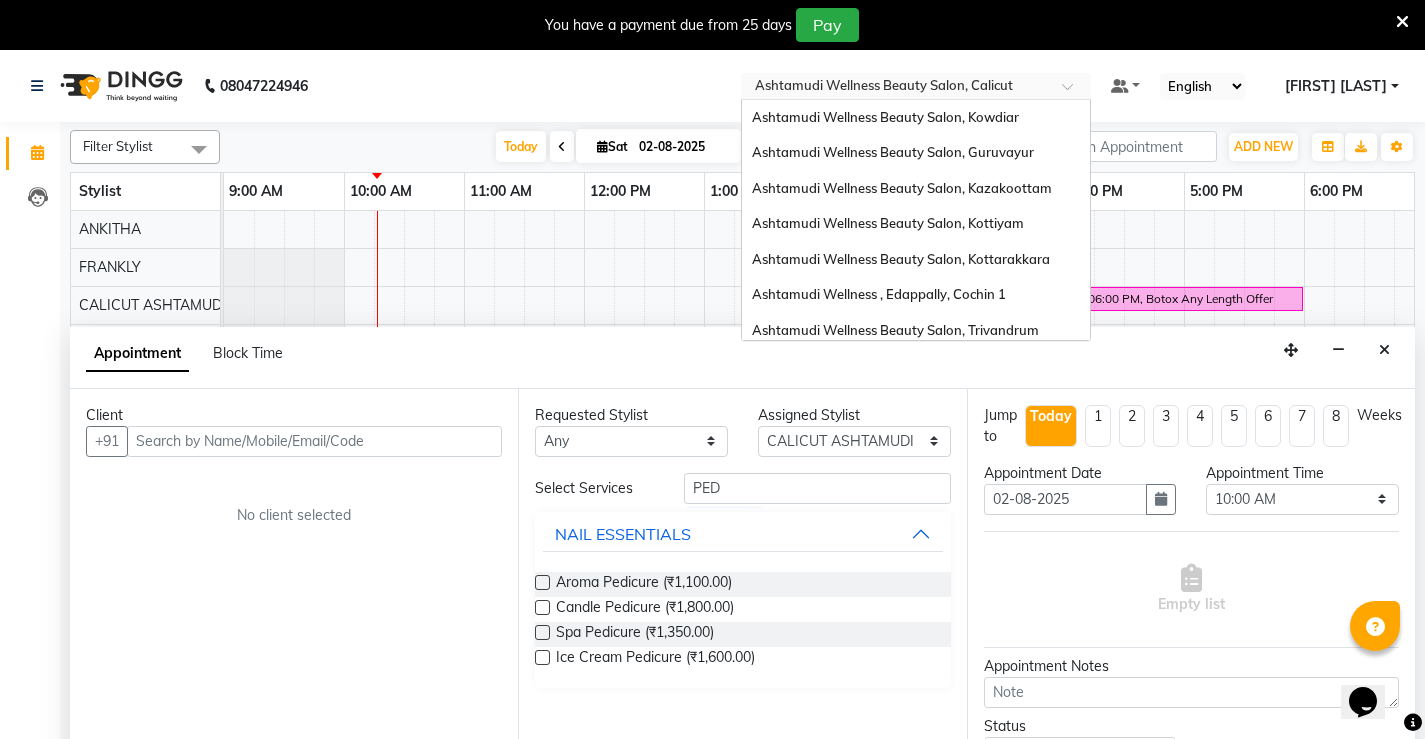 scroll, scrollTop: 312, scrollLeft: 0, axis: vertical 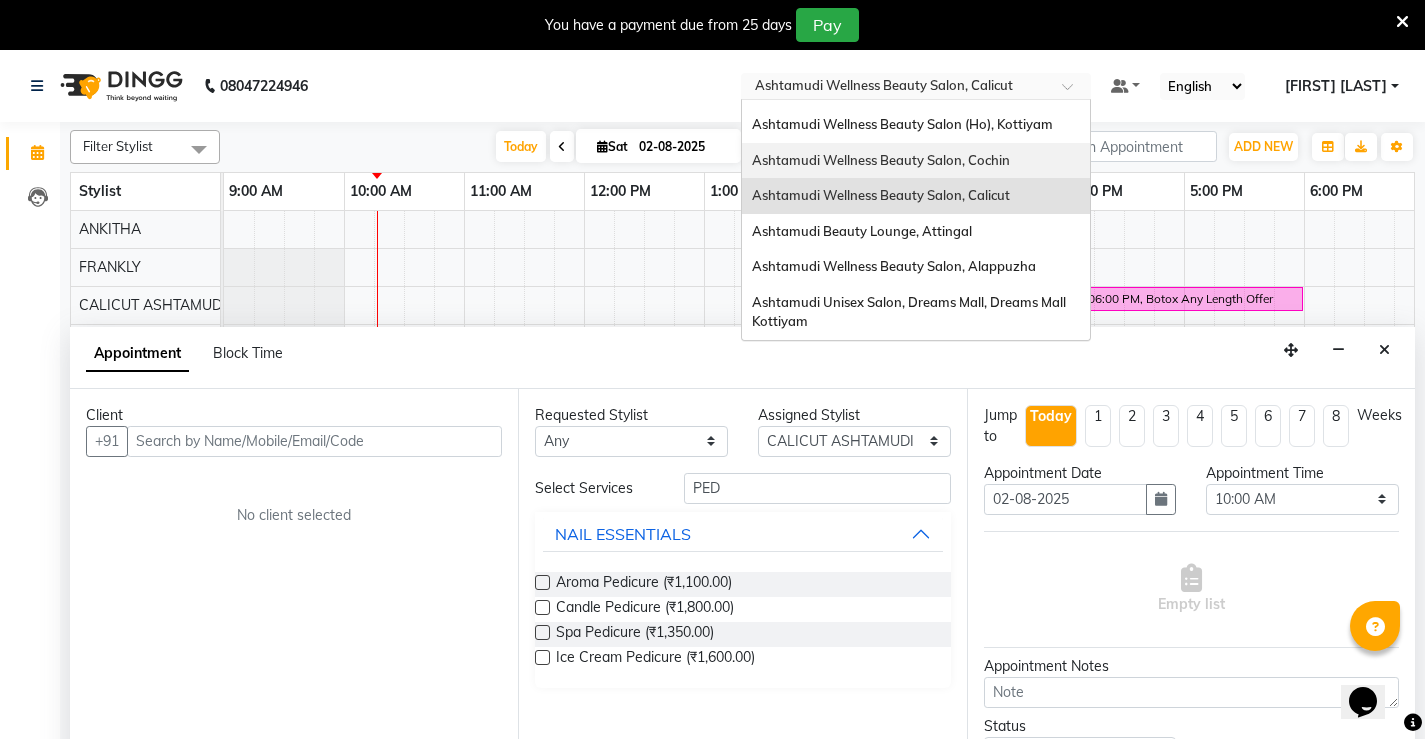 click on "Ashtamudi Wellness Beauty Salon, Cochin" at bounding box center (881, 160) 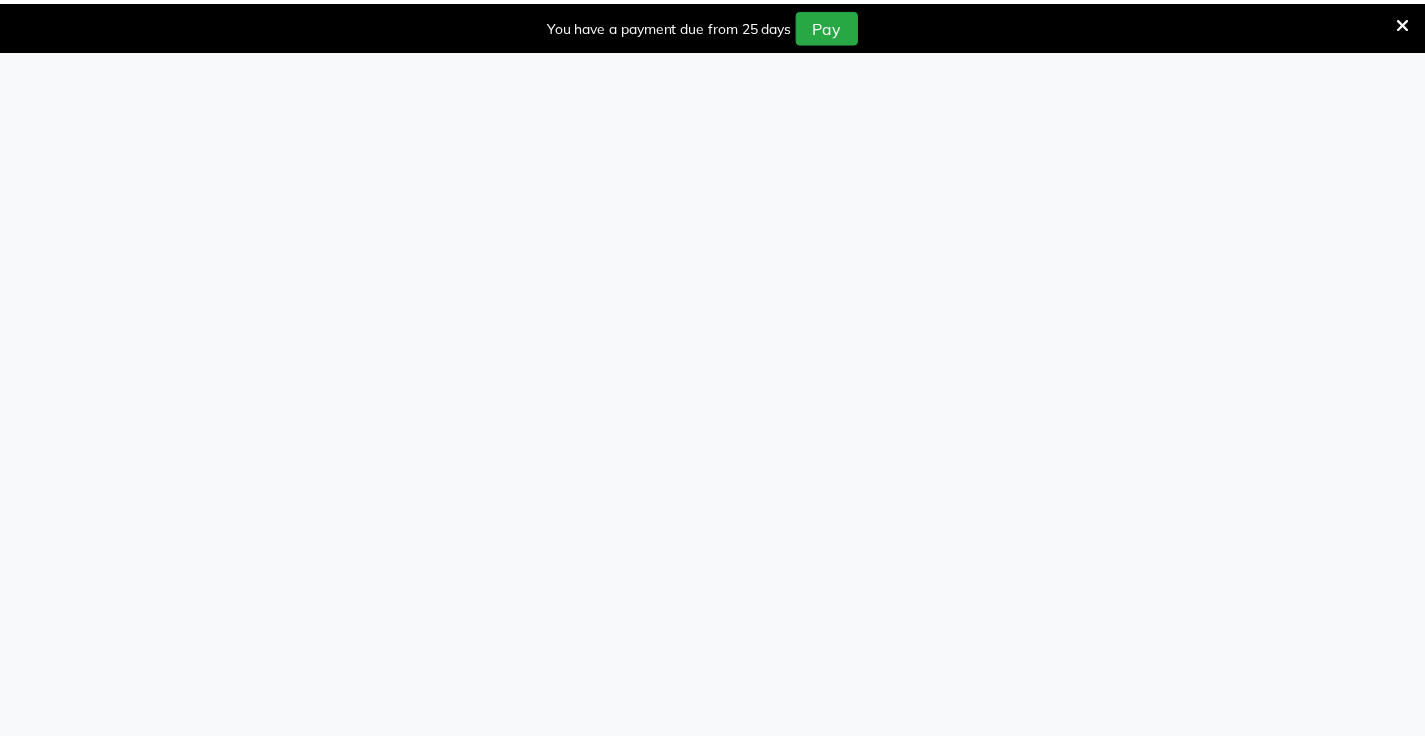 scroll, scrollTop: 0, scrollLeft: 0, axis: both 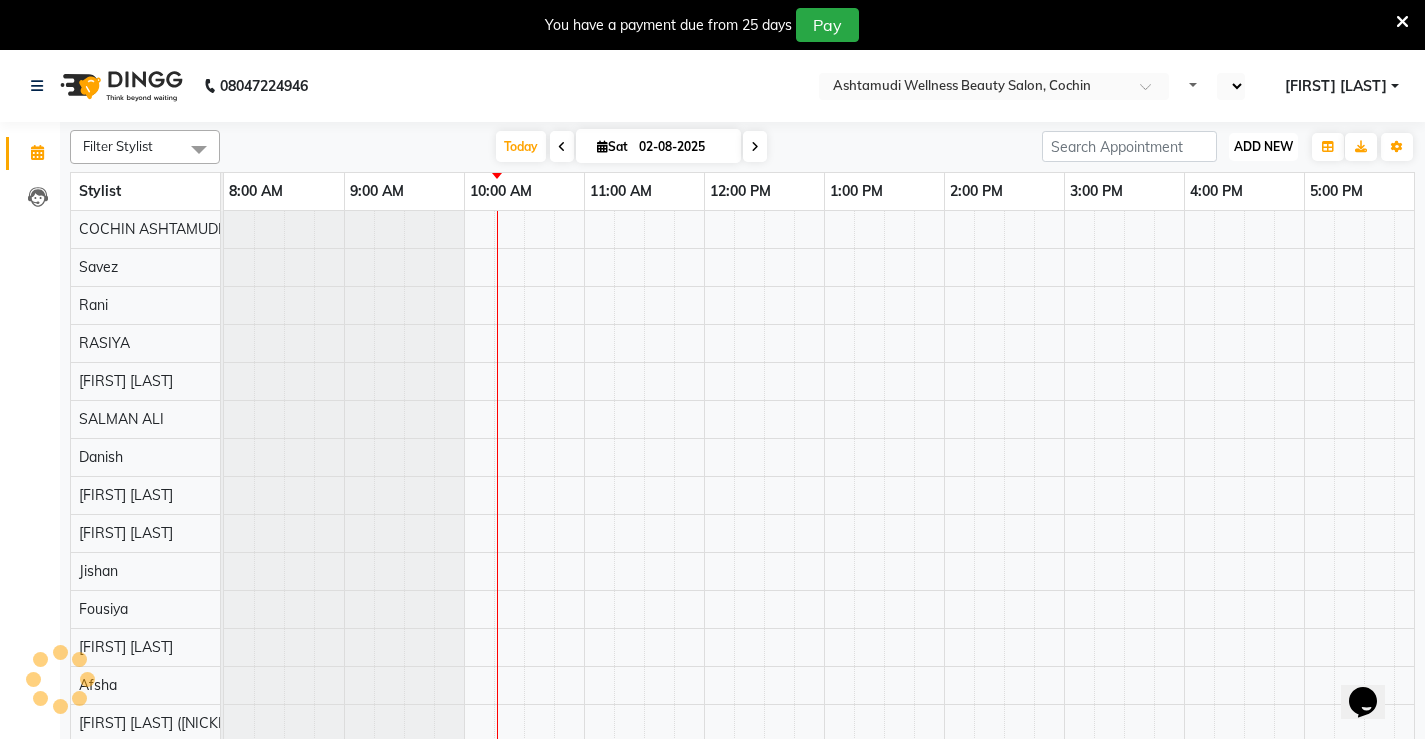 select on "en" 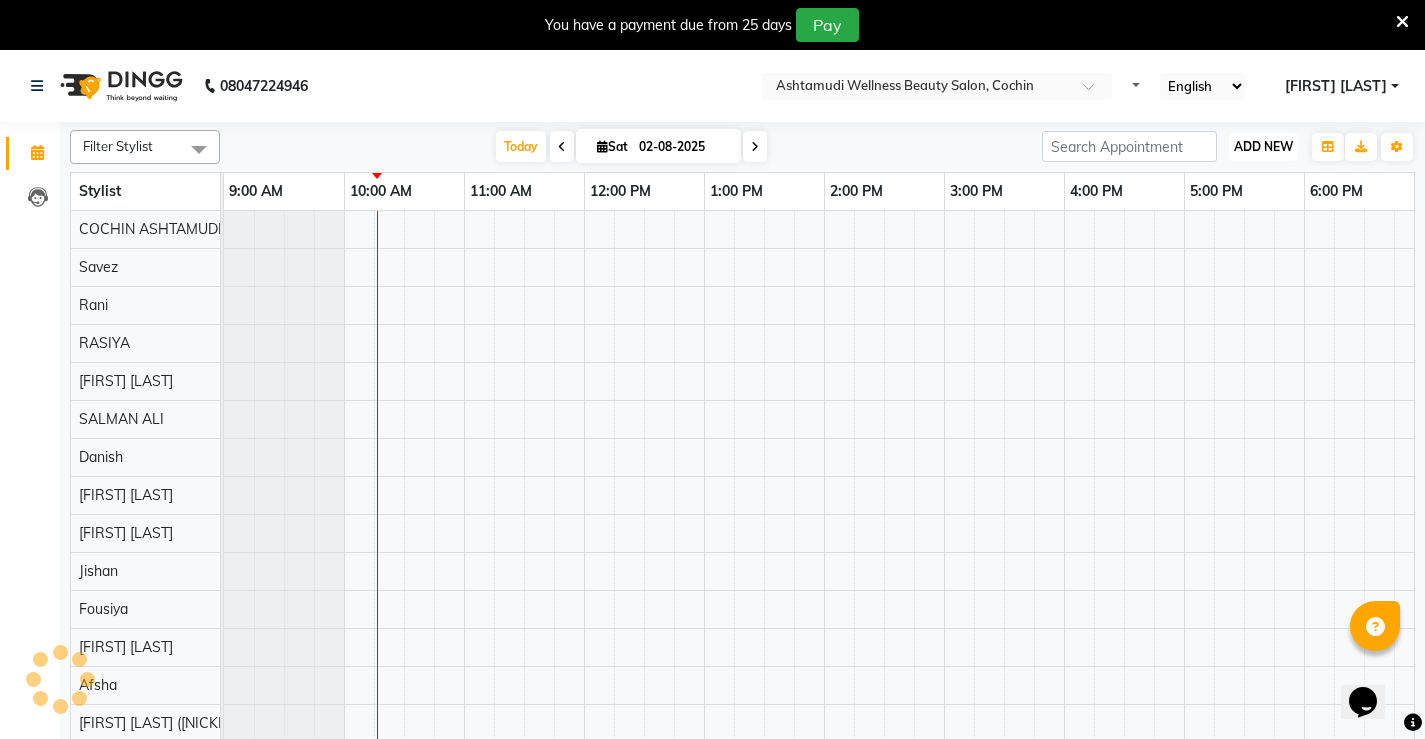scroll, scrollTop: 0, scrollLeft: 0, axis: both 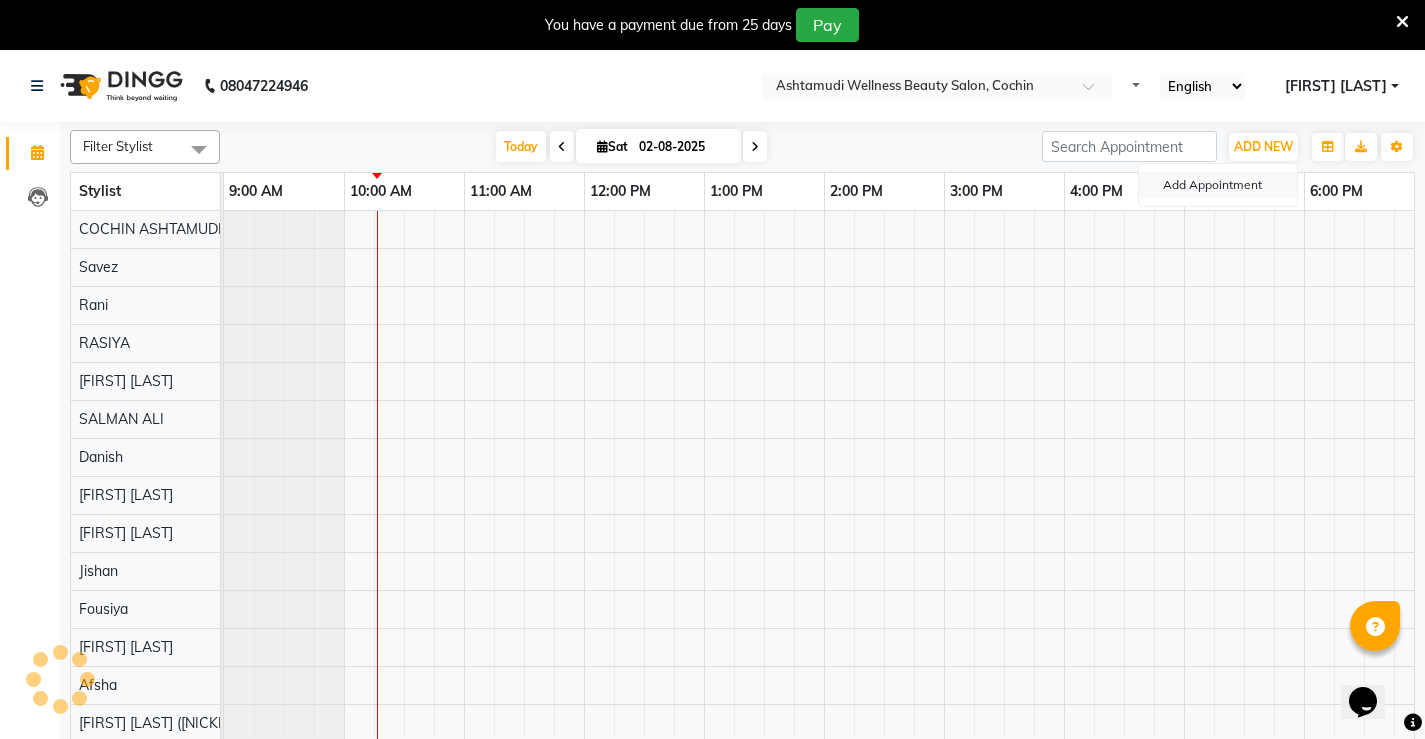 click on "Add Appointment" at bounding box center (1218, 185) 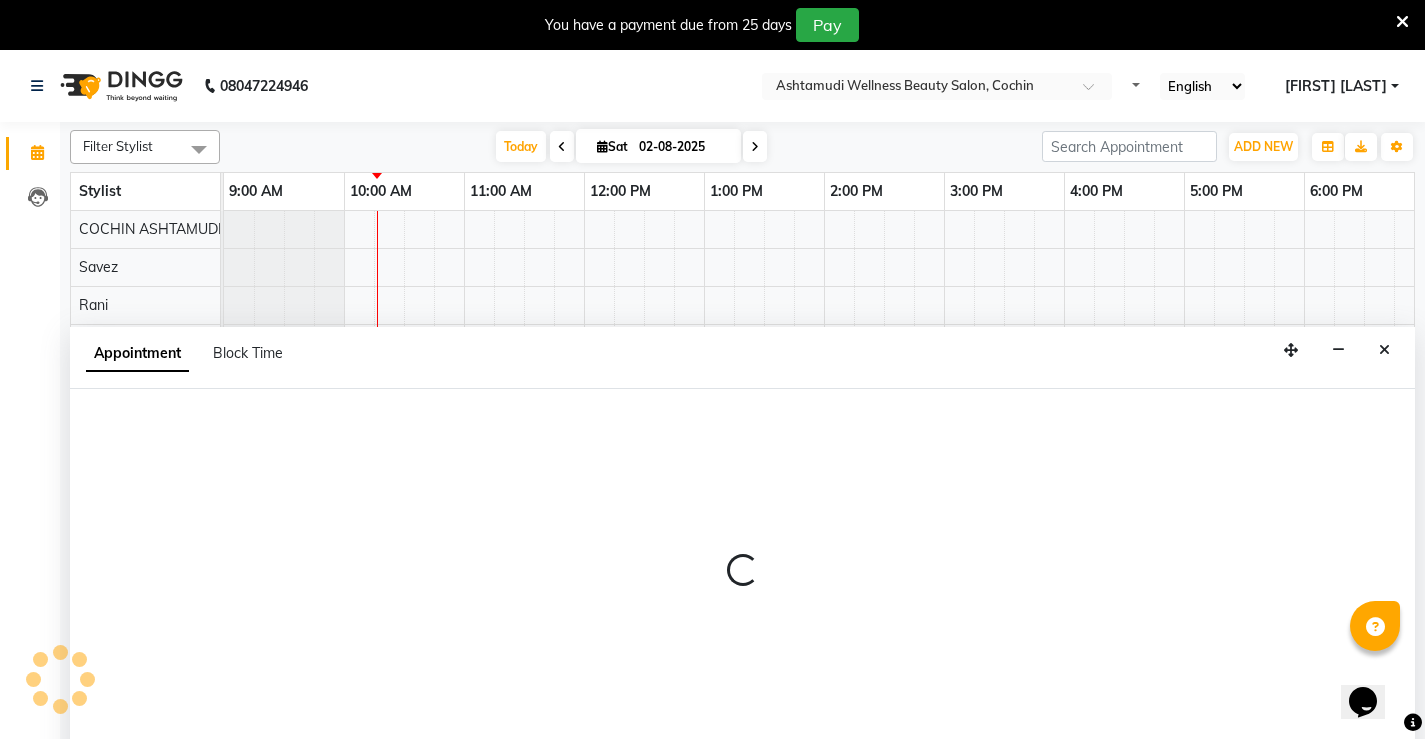 scroll, scrollTop: 50, scrollLeft: 0, axis: vertical 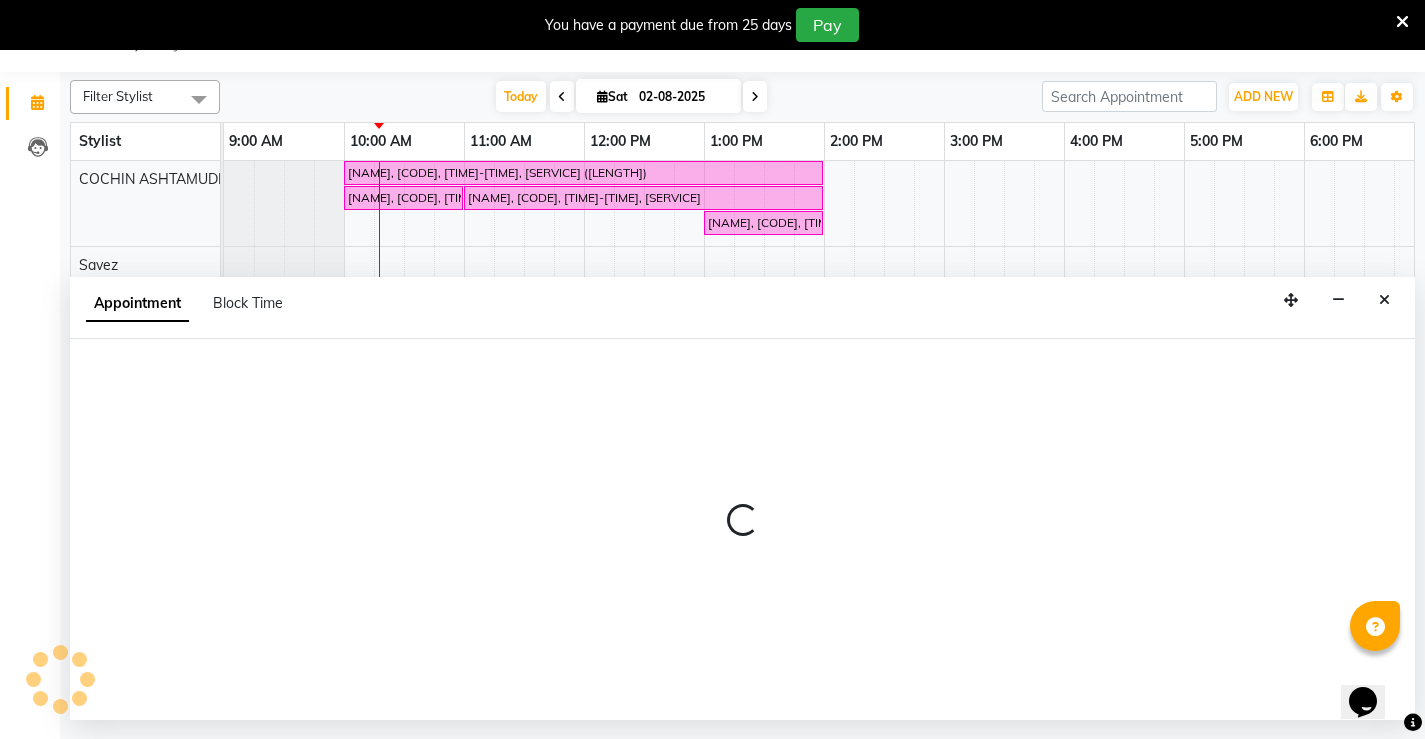 select on "600" 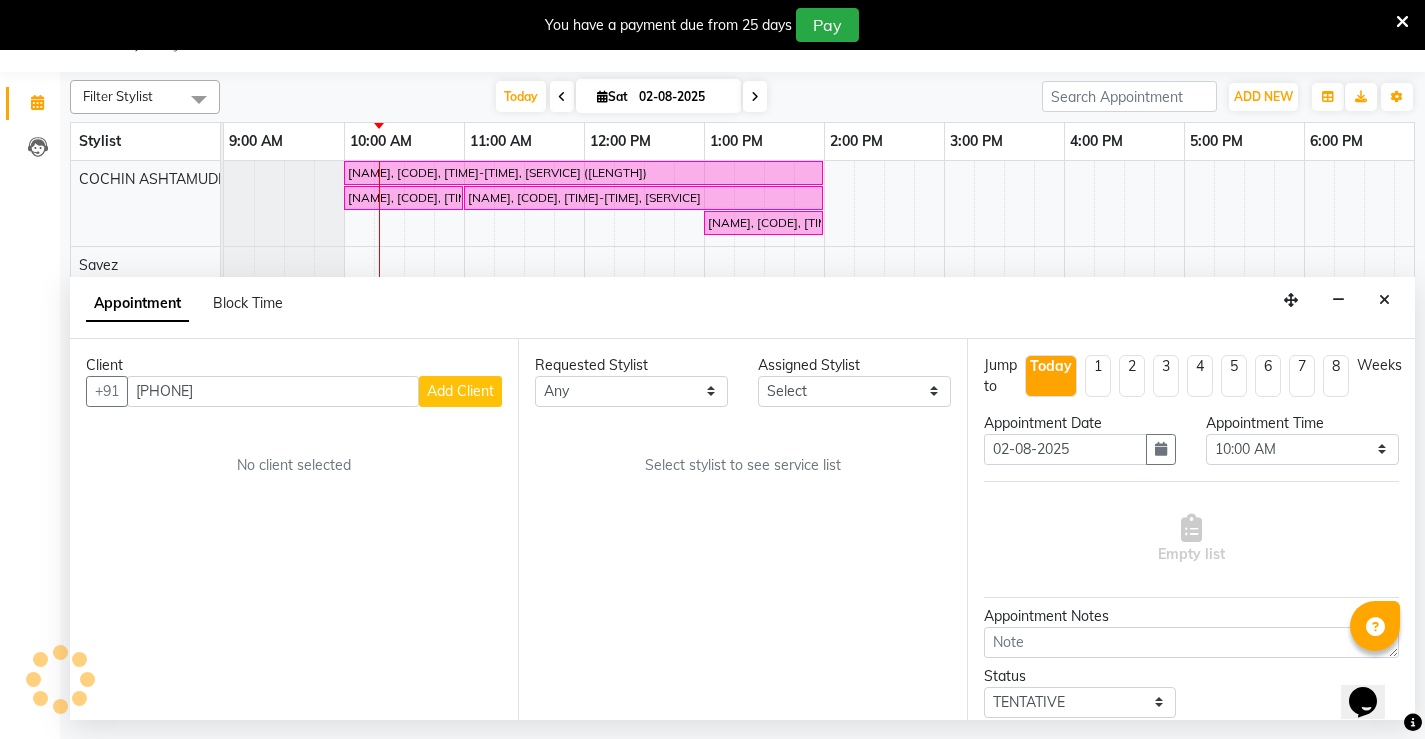 type on "9778494597" 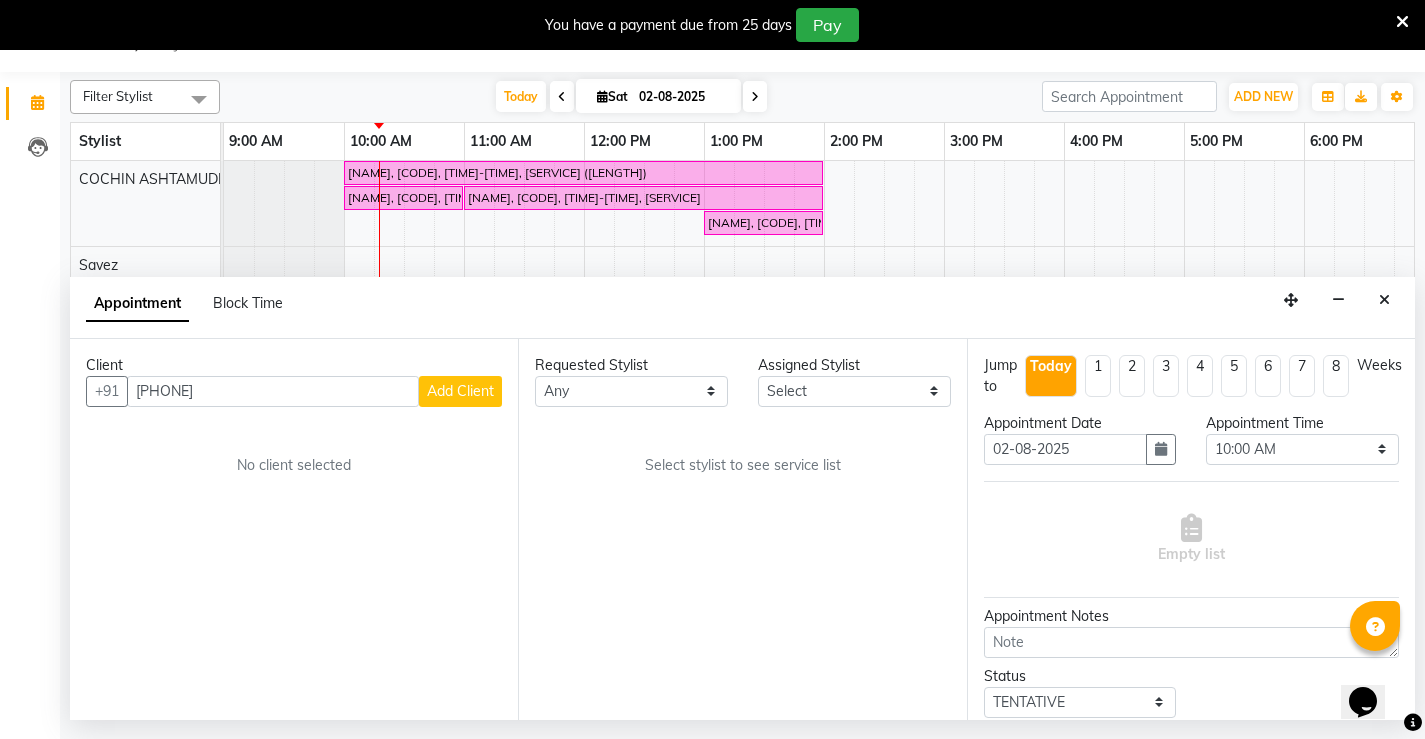 click on "Add Client" at bounding box center (460, 391) 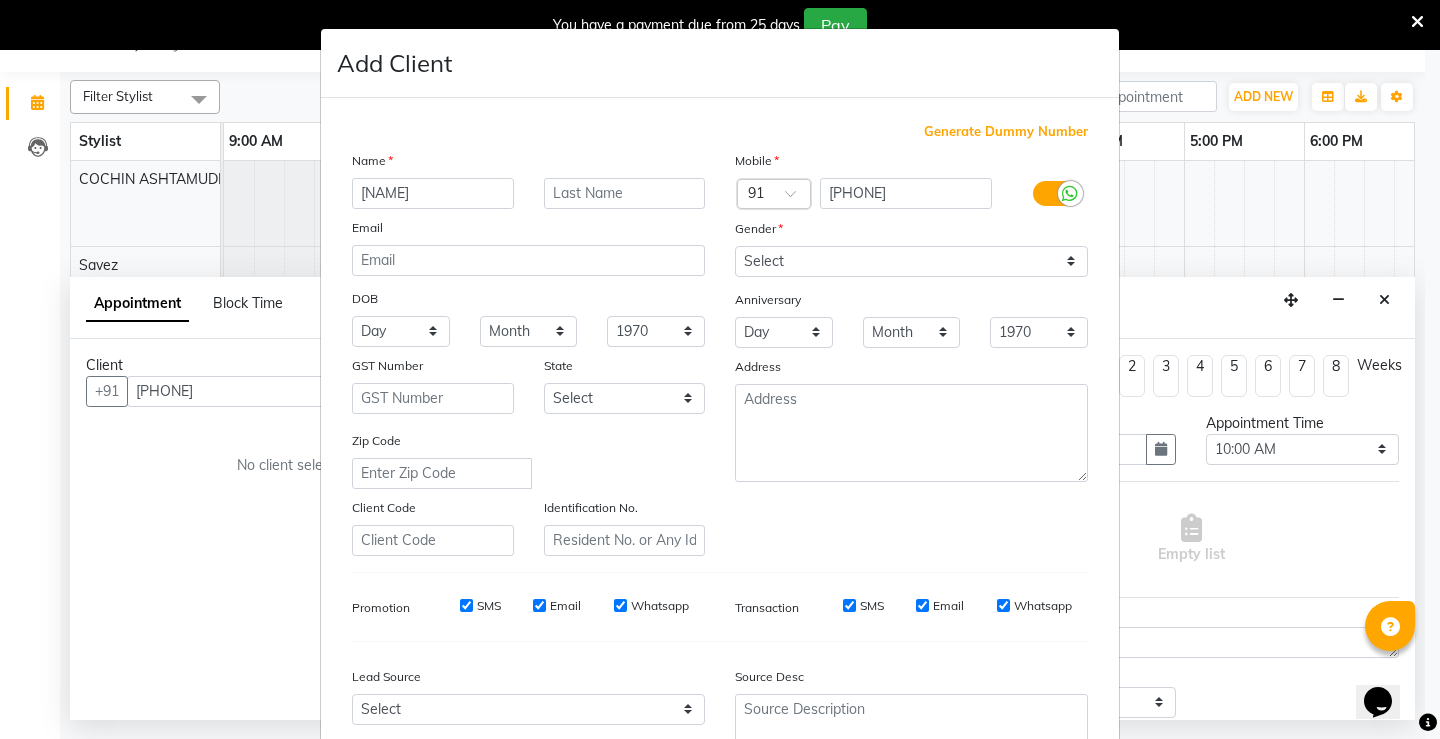 type on "Liya" 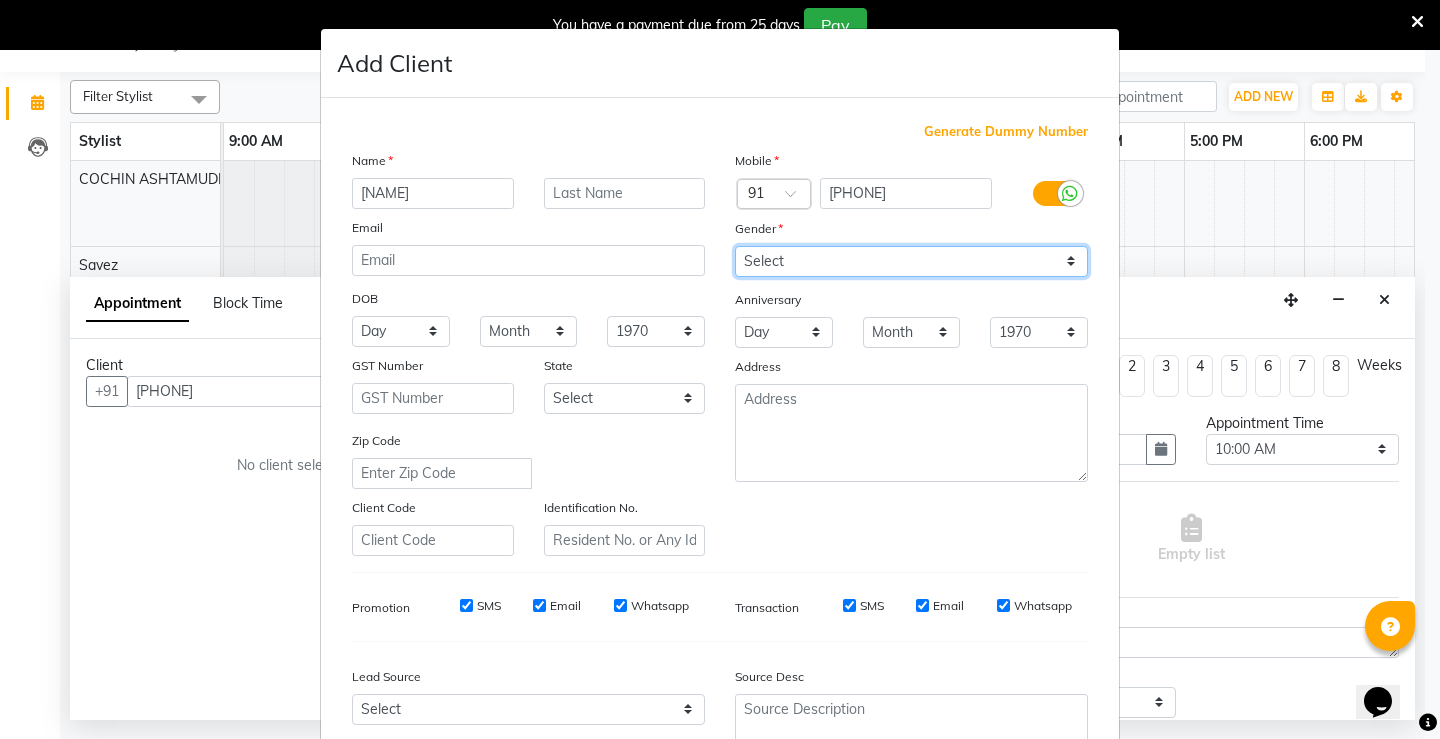 click on "Select Male Female Other Prefer Not To Say" at bounding box center (911, 261) 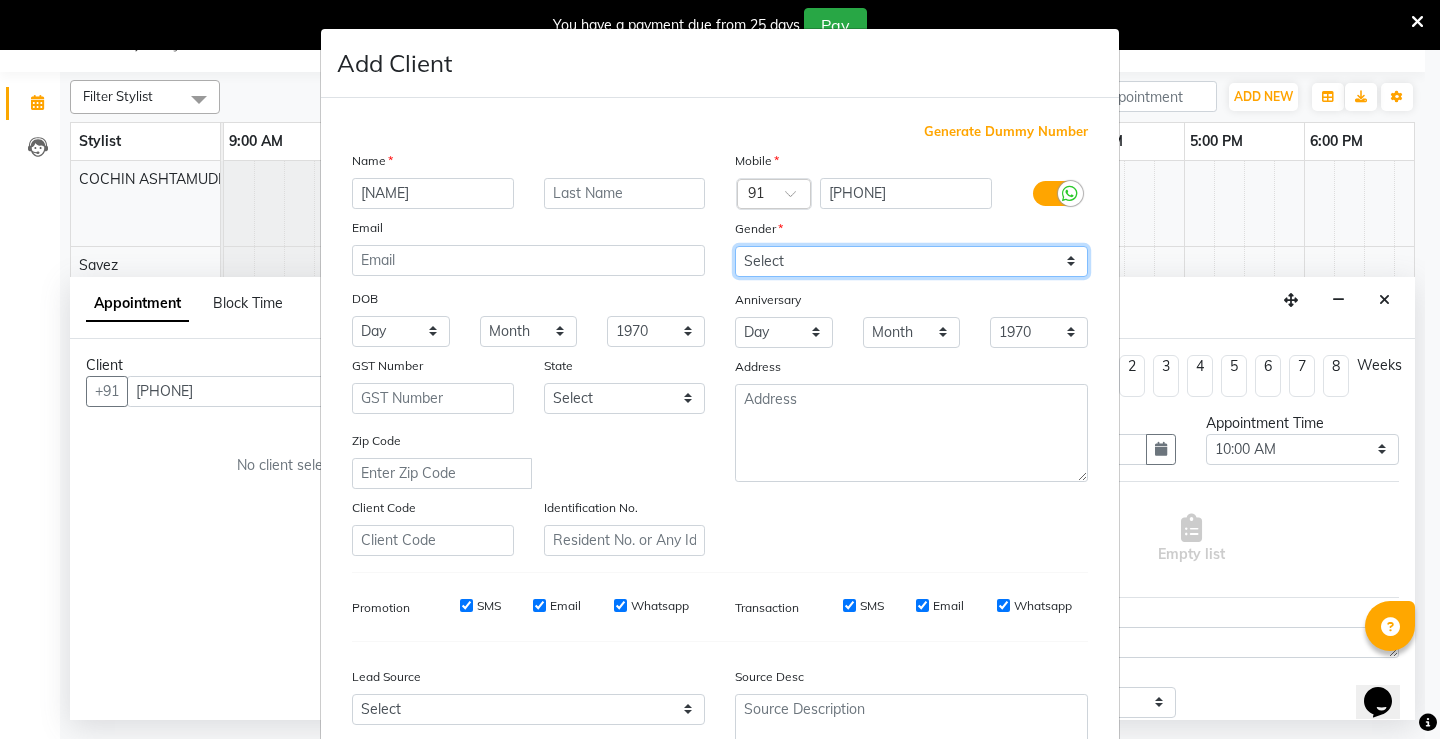 select on "female" 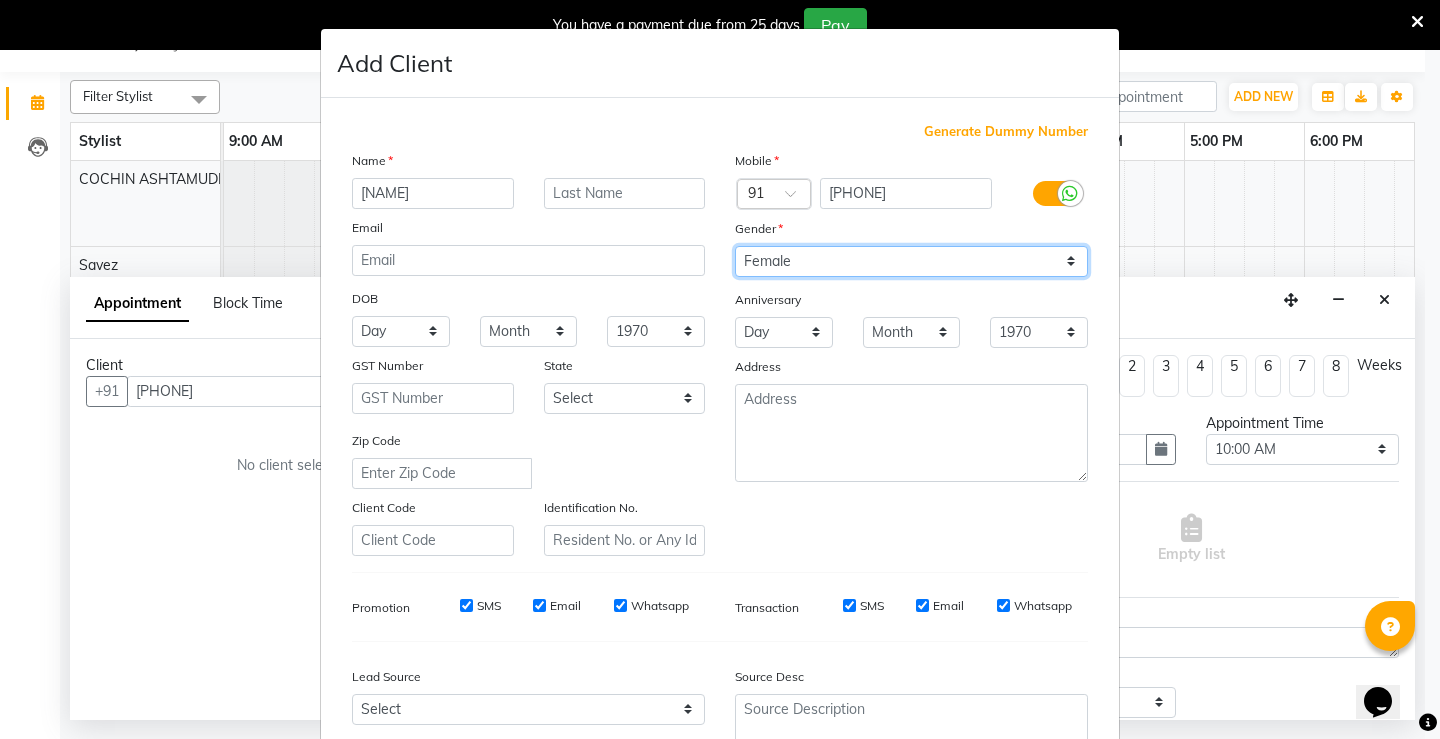 click on "Select Male Female Other Prefer Not To Say" at bounding box center (911, 261) 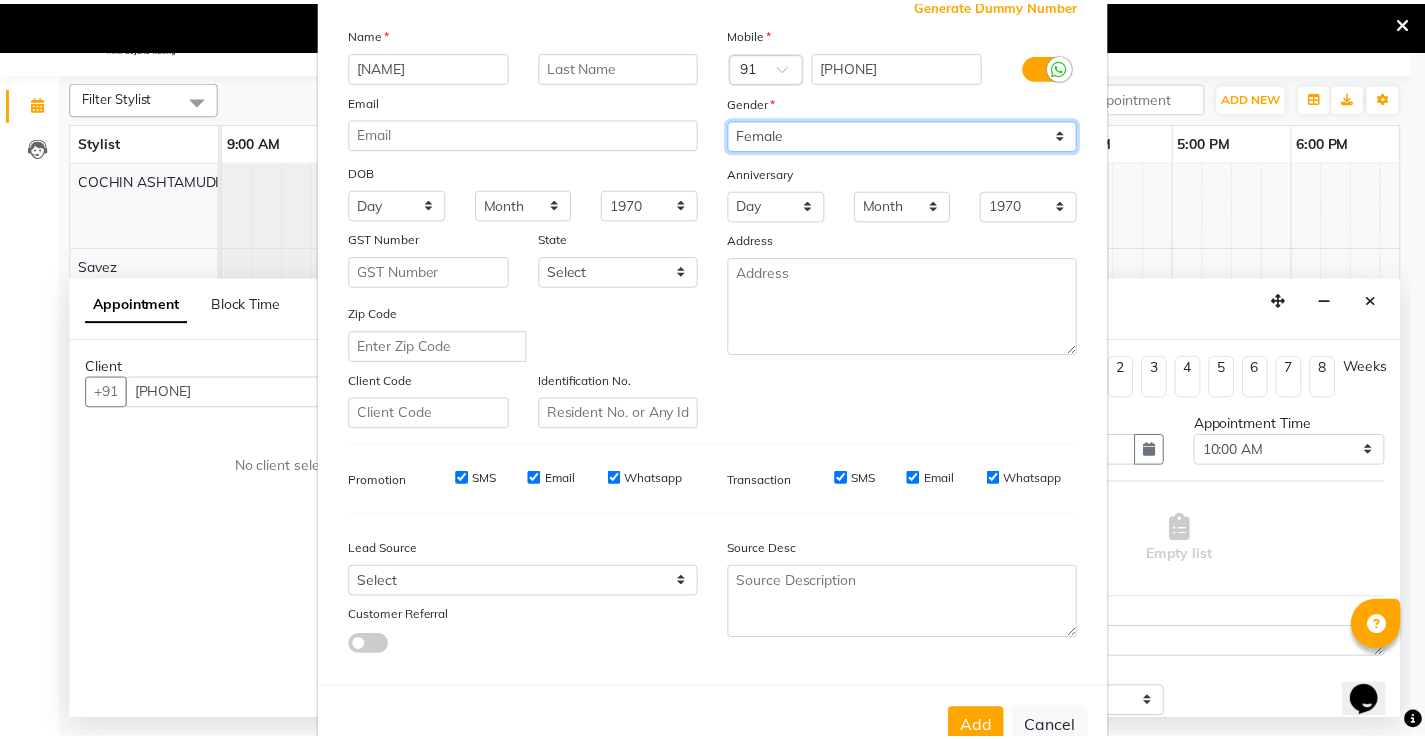 scroll, scrollTop: 184, scrollLeft: 0, axis: vertical 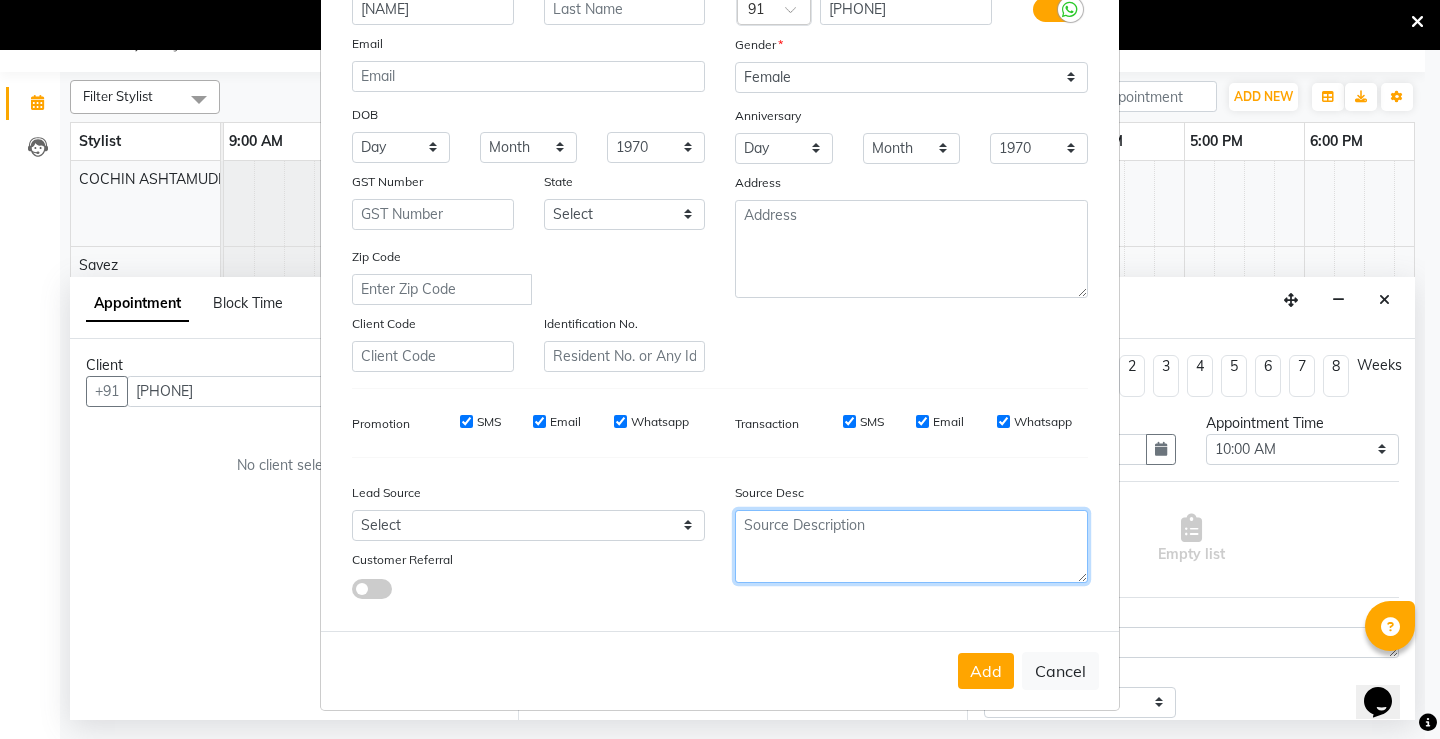 click at bounding box center [911, 546] 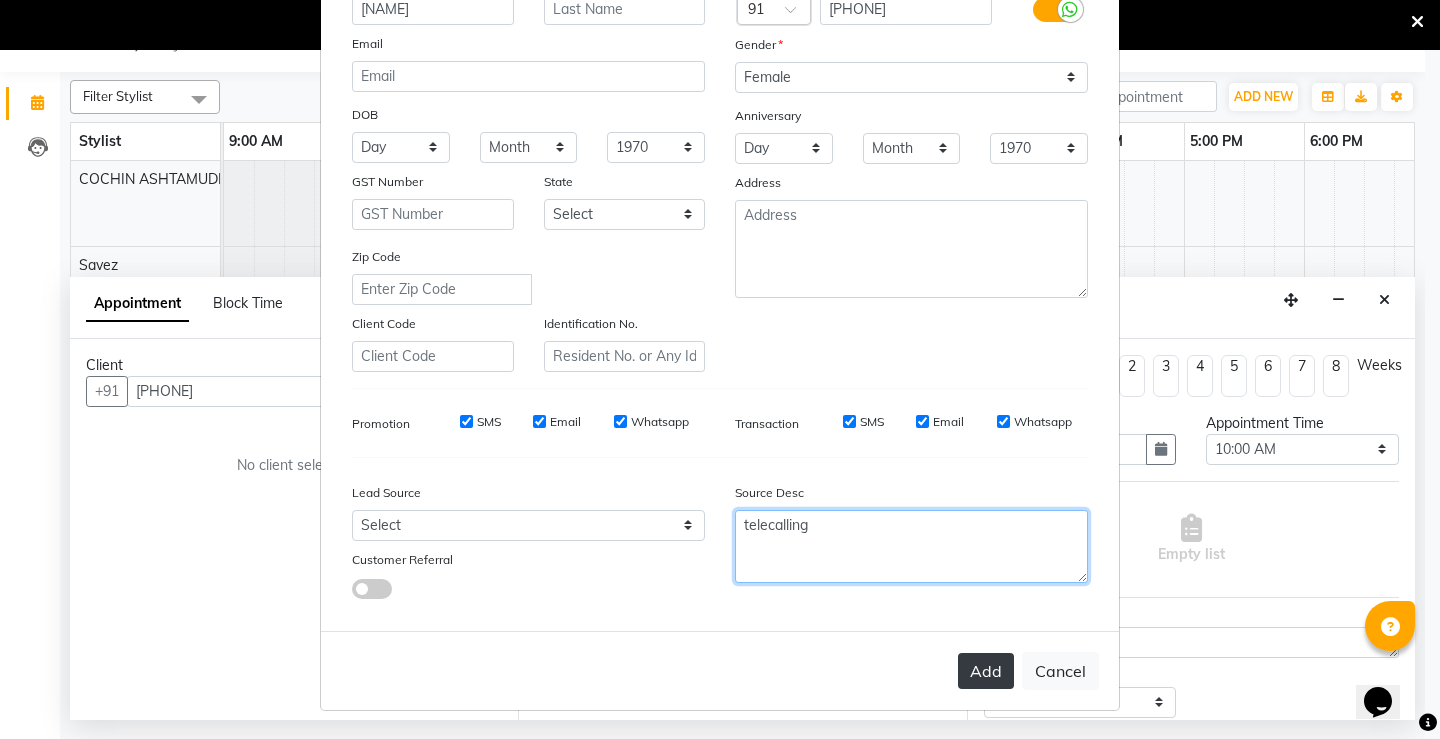 type on "telecalling" 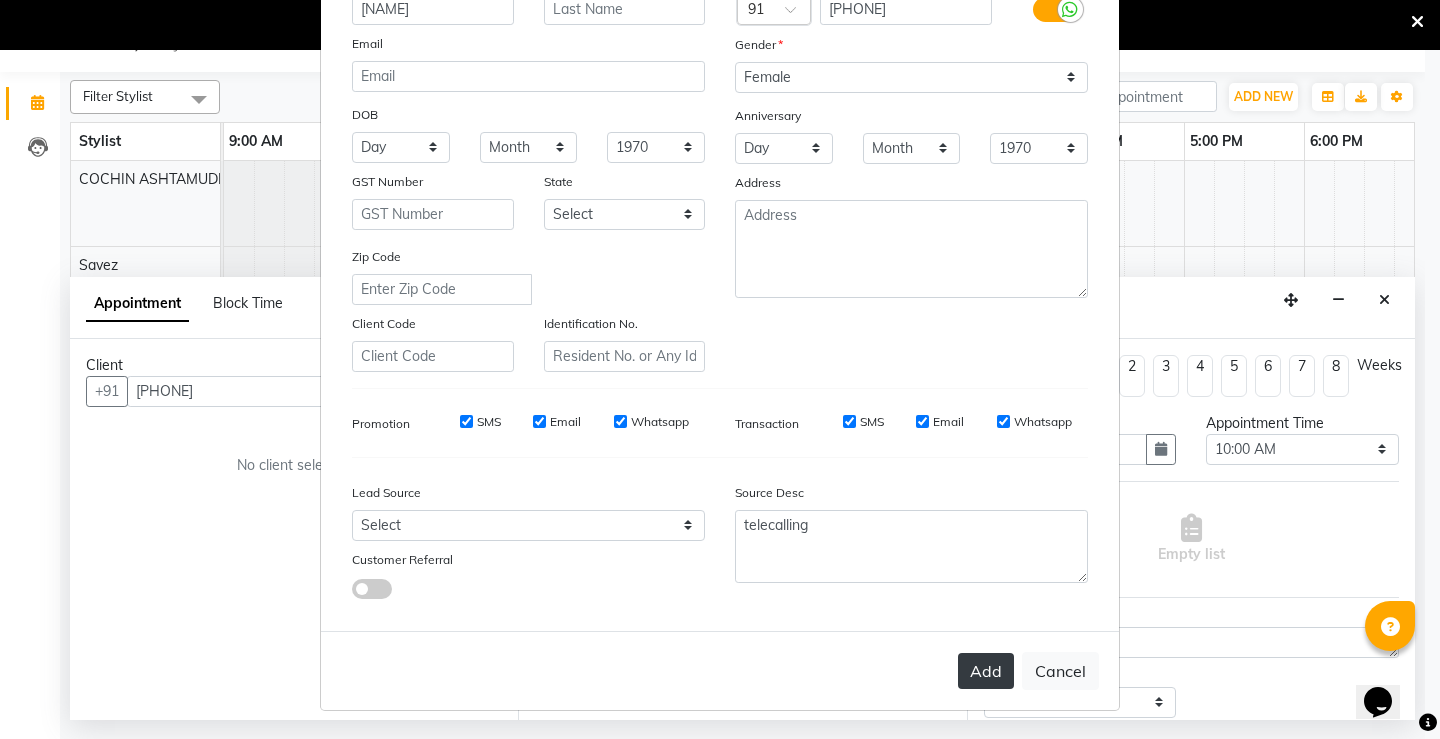 click on "Add" at bounding box center [986, 671] 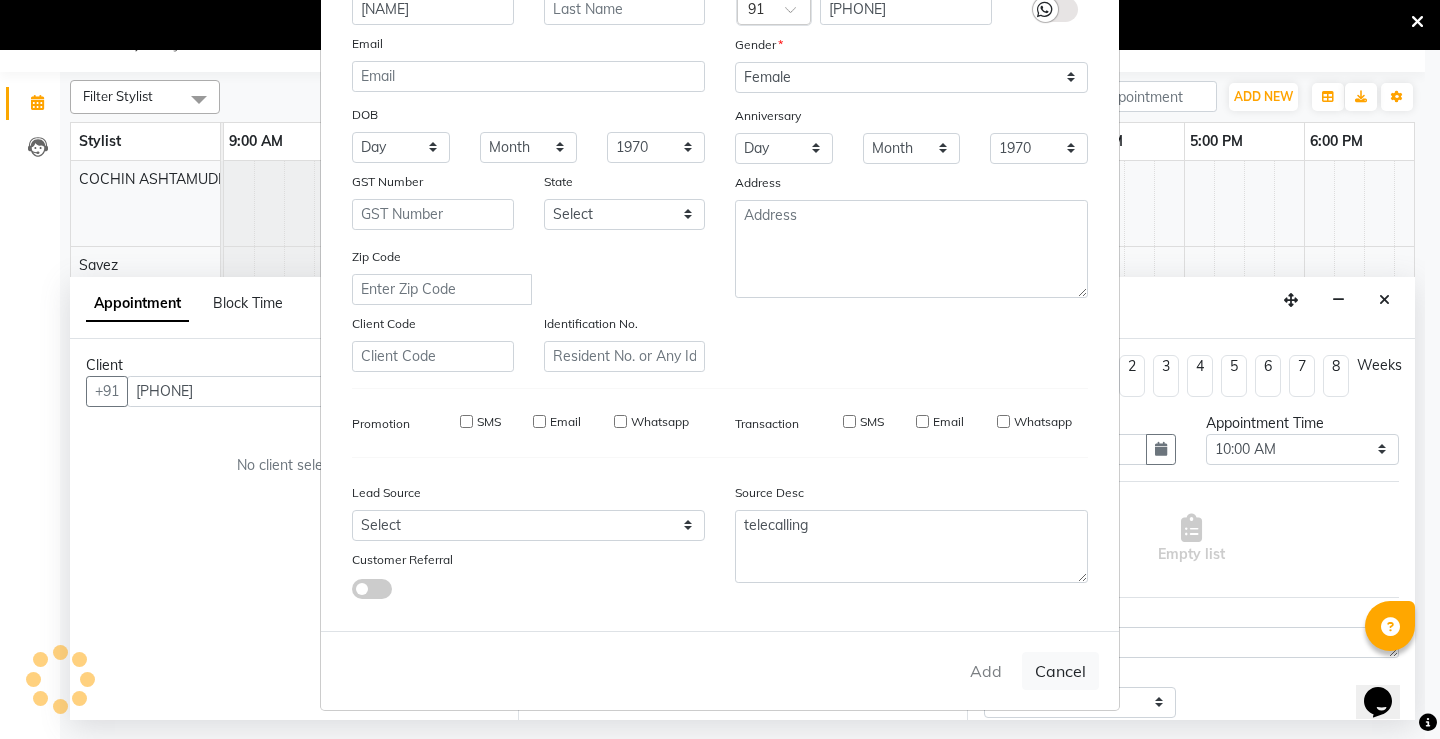 type on "97******97" 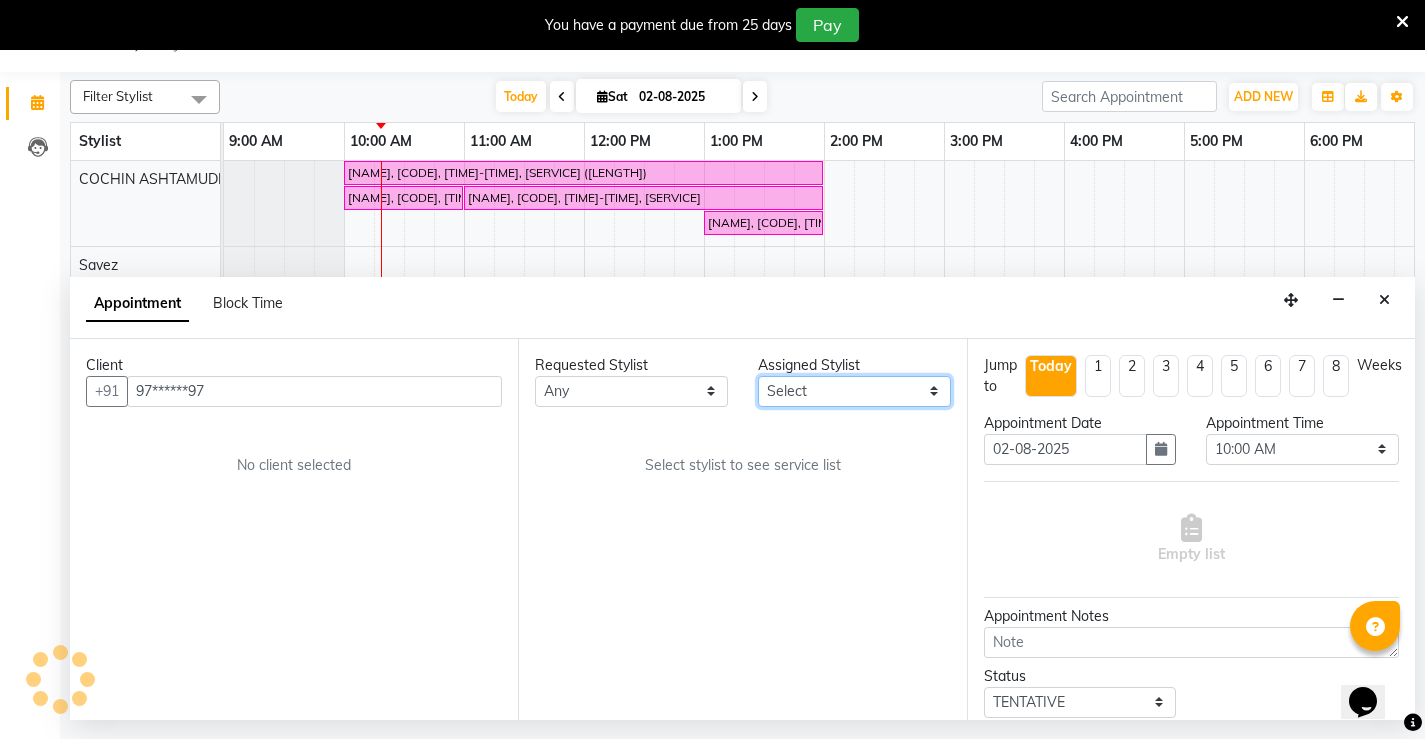 click on "Select Afsha Aiswarya B BINU MANGAR COCHIN ASHTAMUDI Danish Diksha Thapa (Anamika) Fousiya Jishan Priyanka rathi chowdhury  RAGHI FERNANDEZ Rani RASIYA  SALMAN ALI Savez" at bounding box center (854, 391) 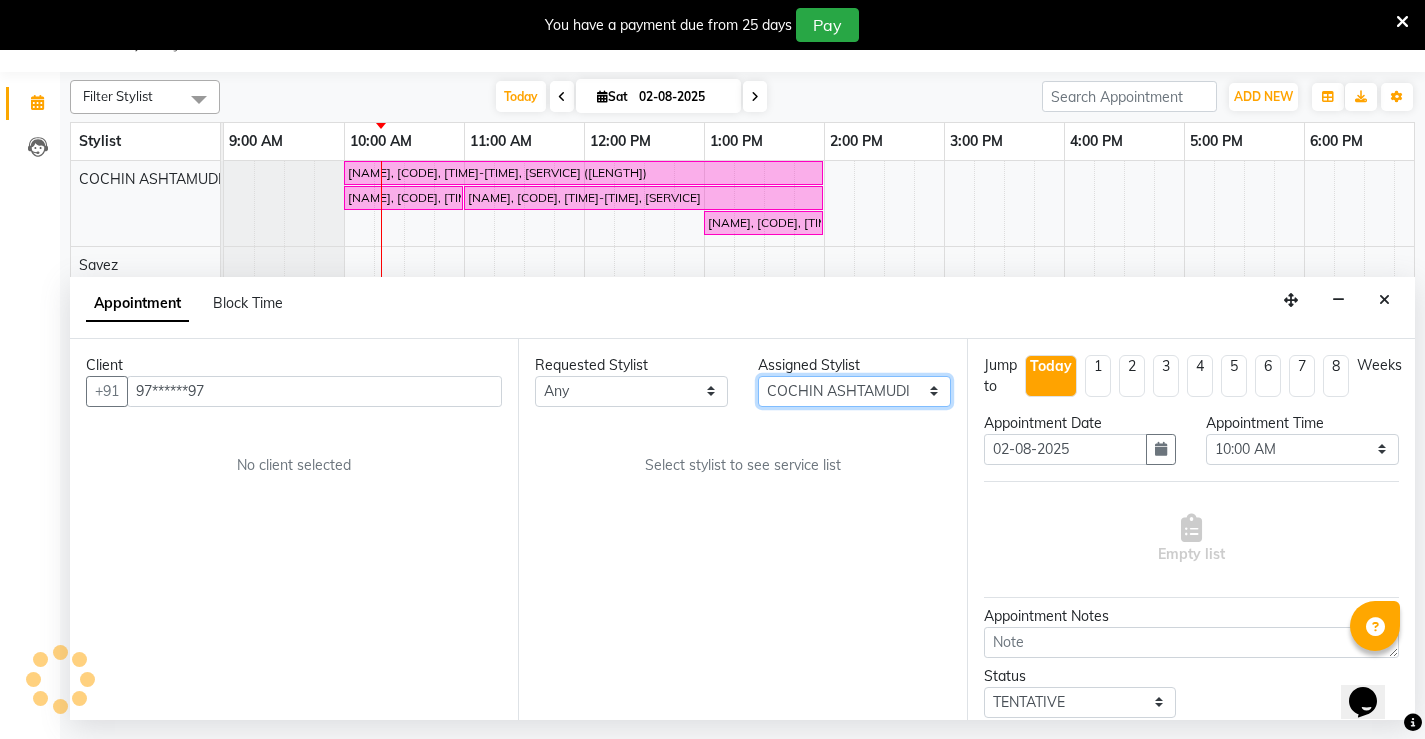 click on "Select Afsha Aiswarya B BINU MANGAR COCHIN ASHTAMUDI Danish Diksha Thapa (Anamika) Fousiya Jishan Priyanka rathi chowdhury  RAGHI FERNANDEZ Rani RASIYA  SALMAN ALI Savez" at bounding box center [854, 391] 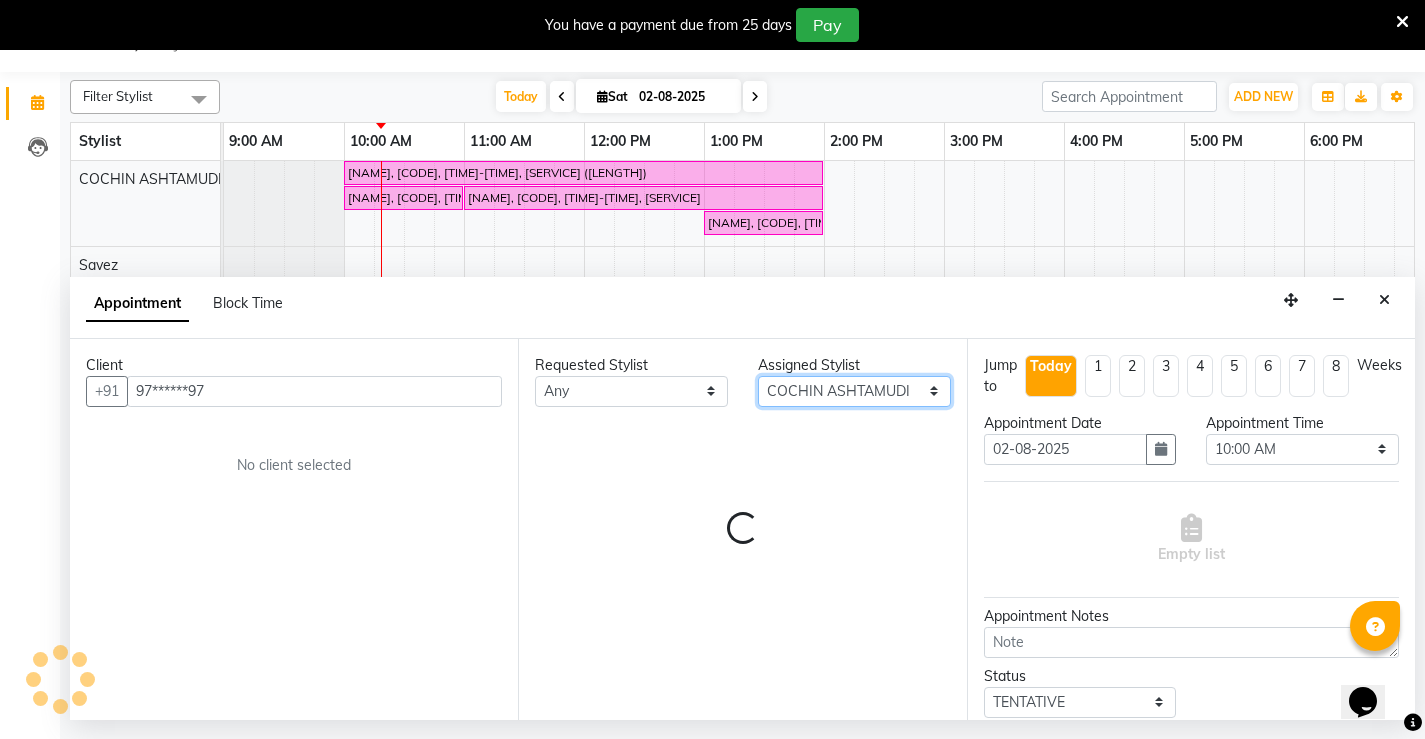 scroll, scrollTop: 0, scrollLeft: 0, axis: both 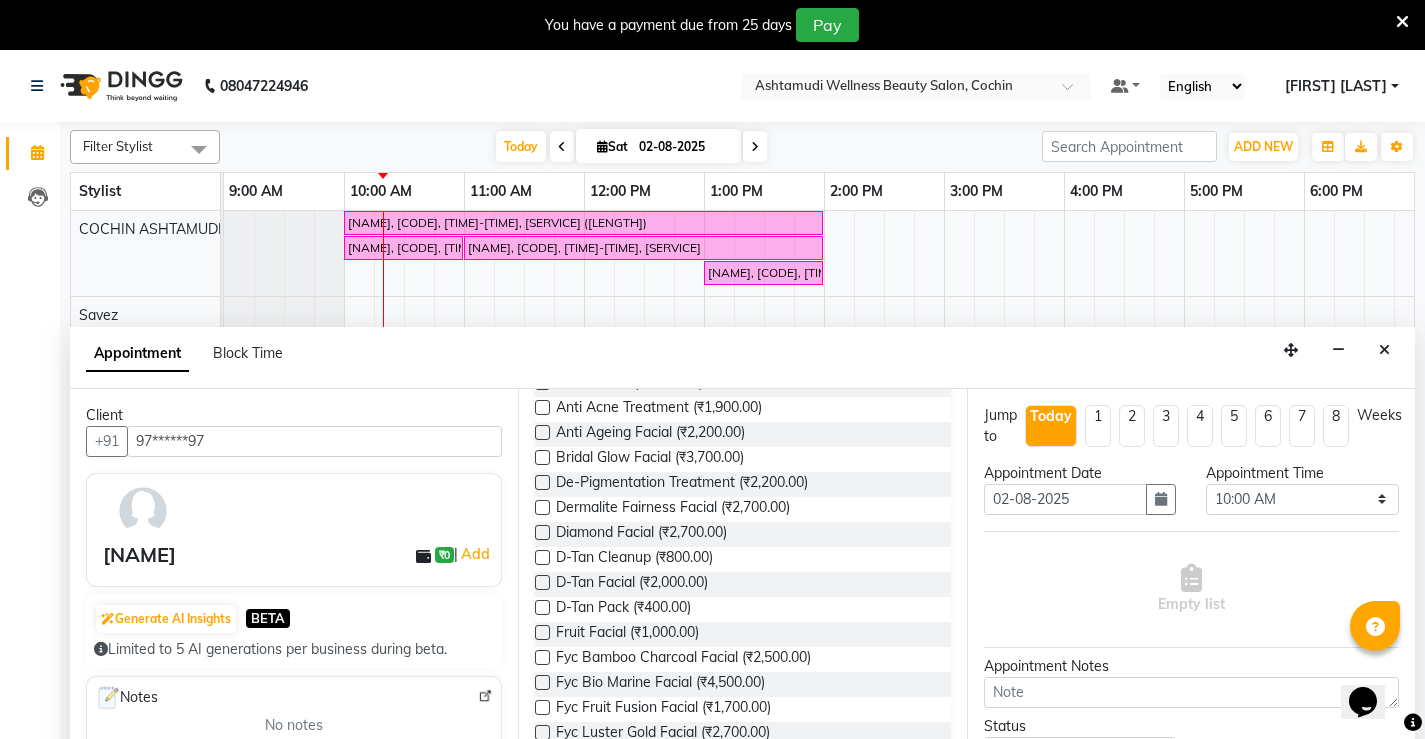 click at bounding box center (542, 632) 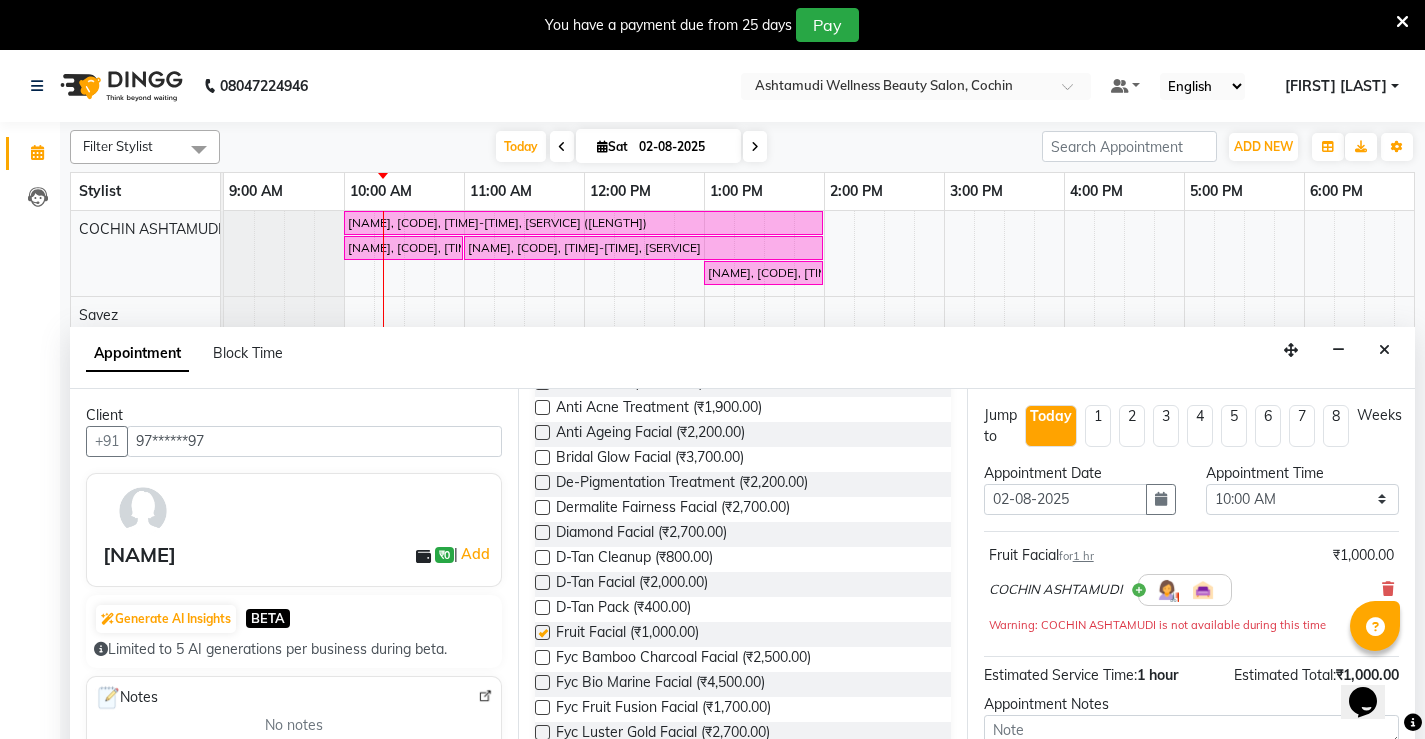 checkbox on "false" 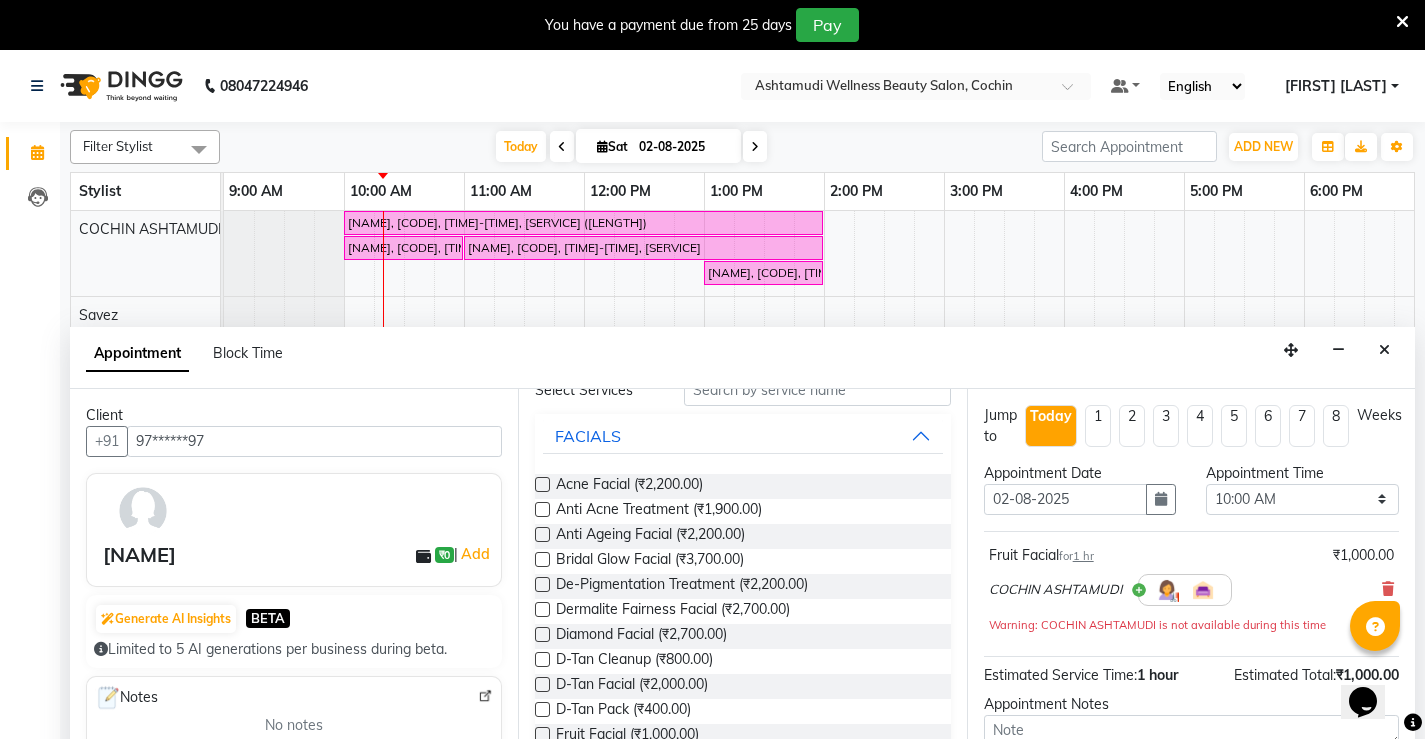 scroll, scrollTop: 0, scrollLeft: 0, axis: both 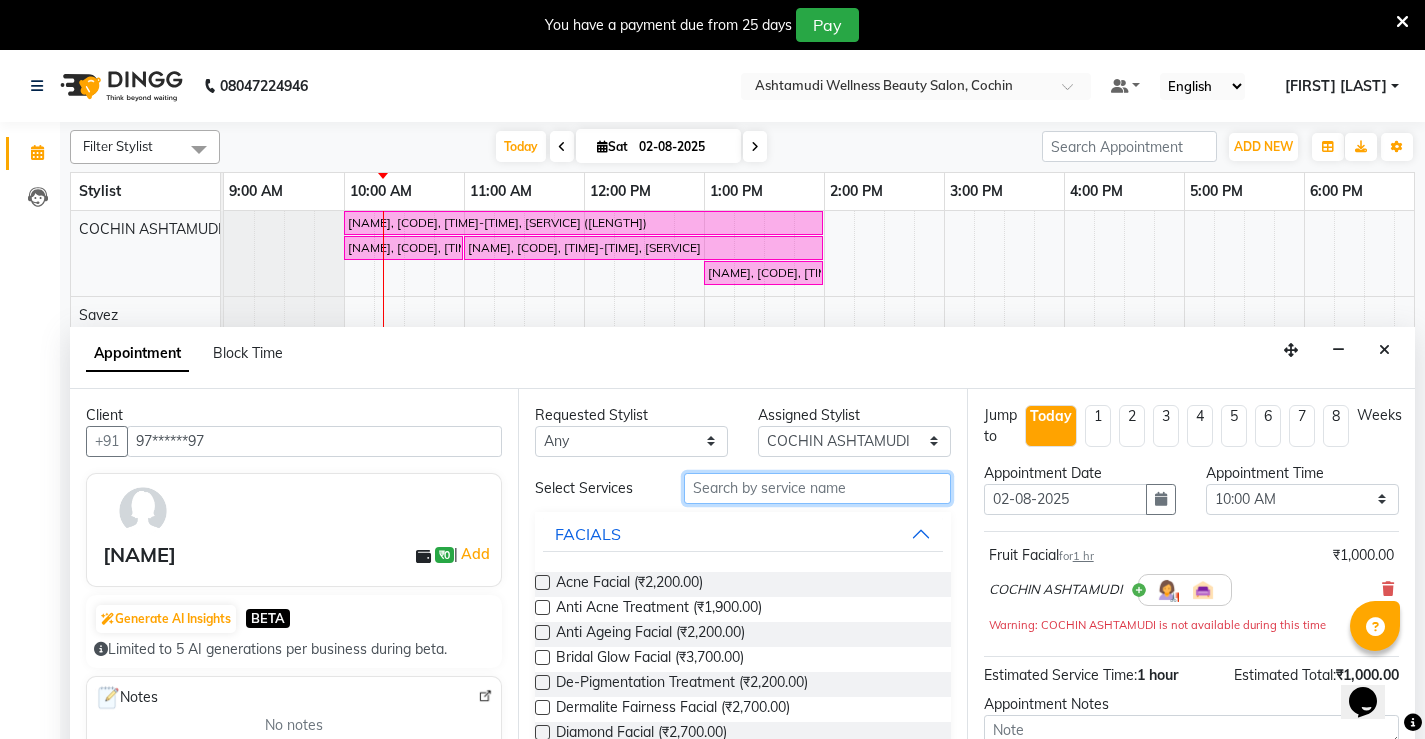 click at bounding box center (817, 488) 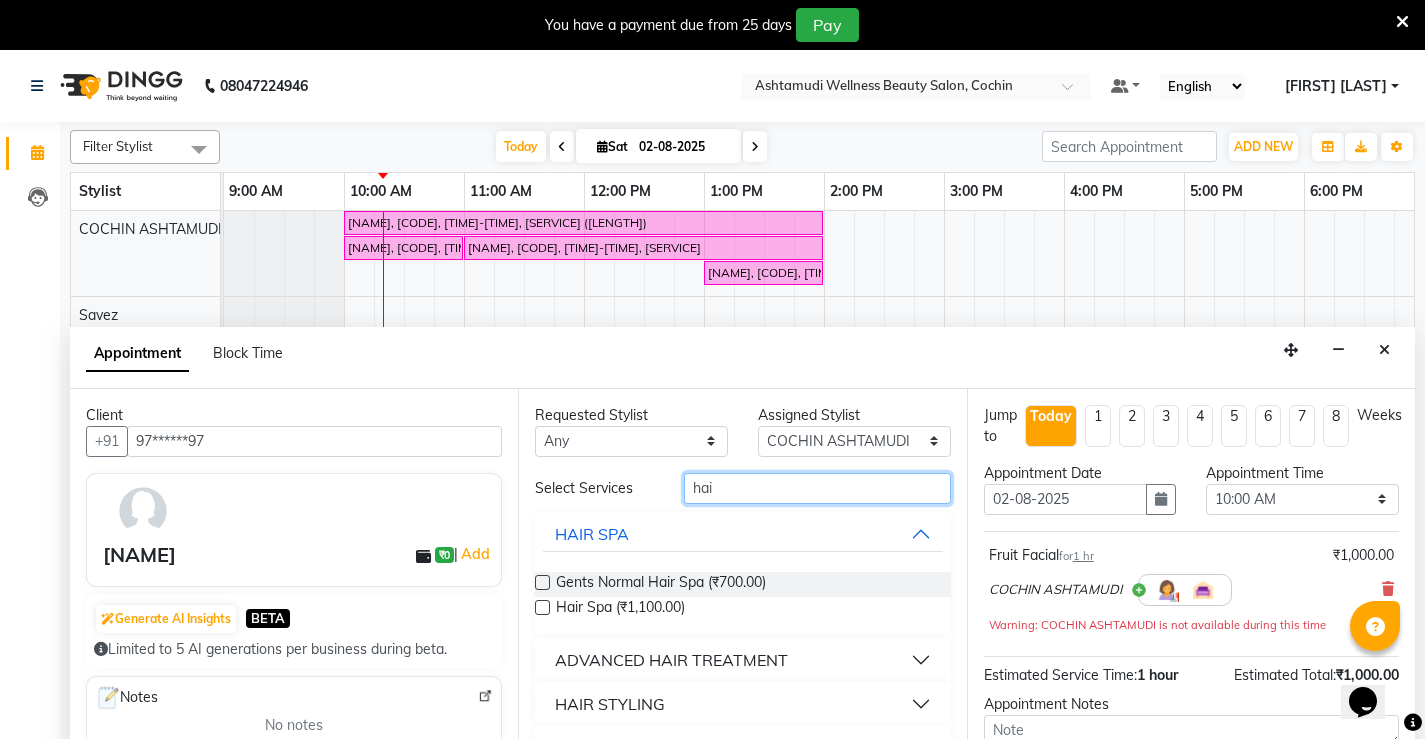 type on "hai" 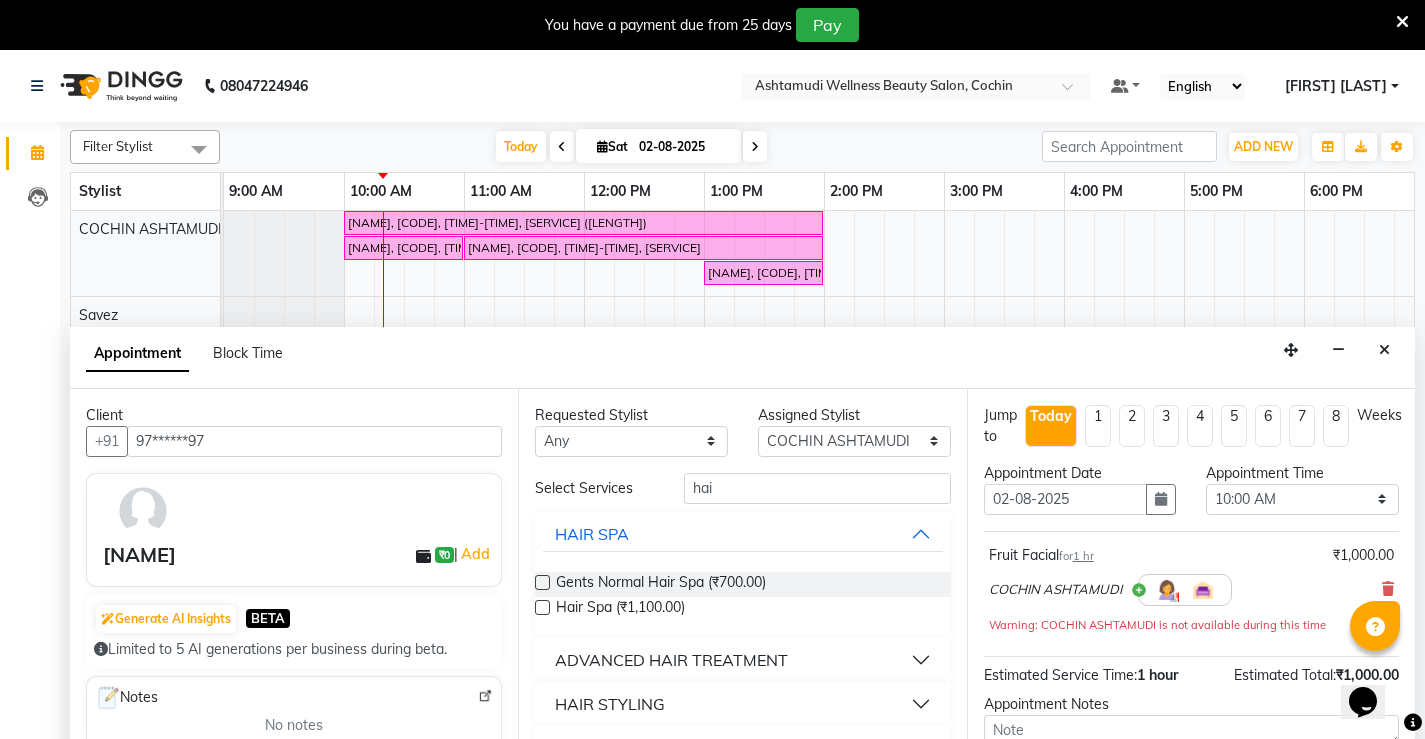 click at bounding box center (542, 607) 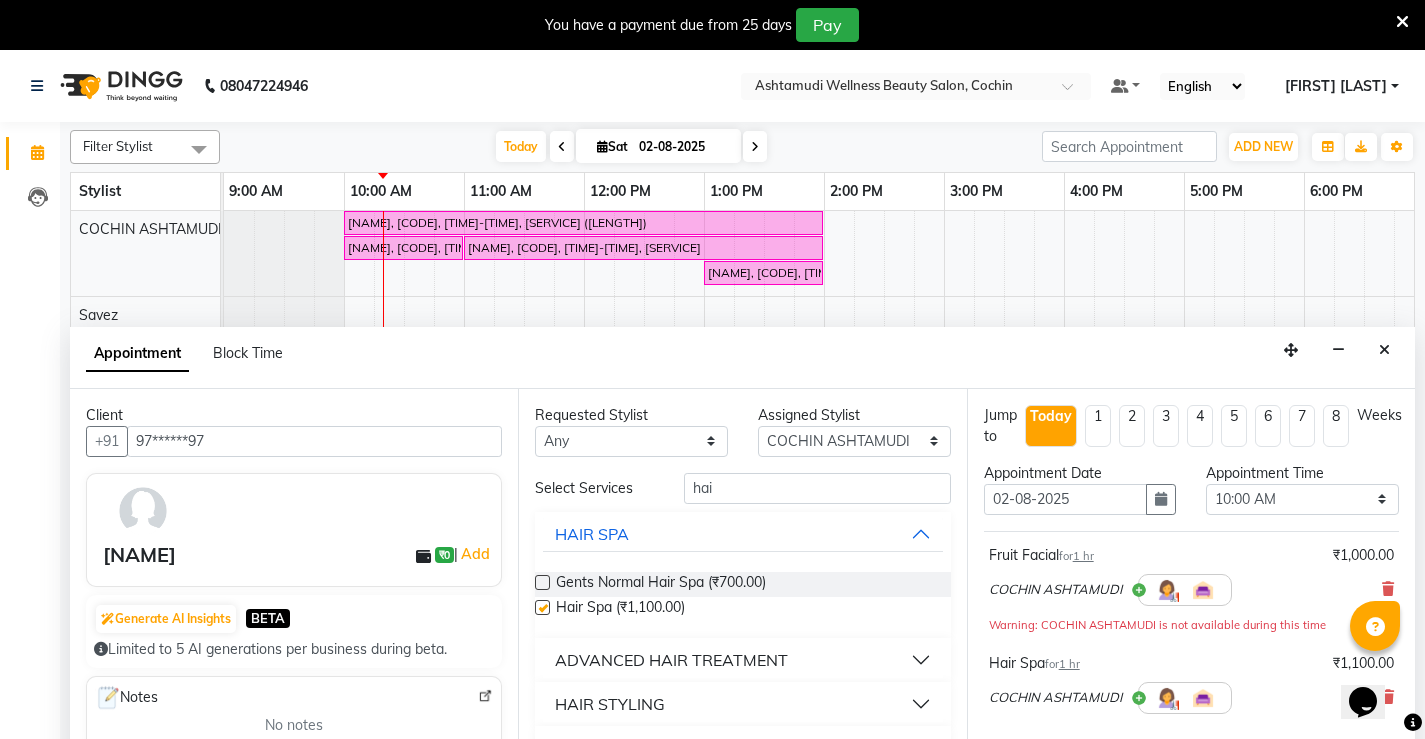 checkbox on "false" 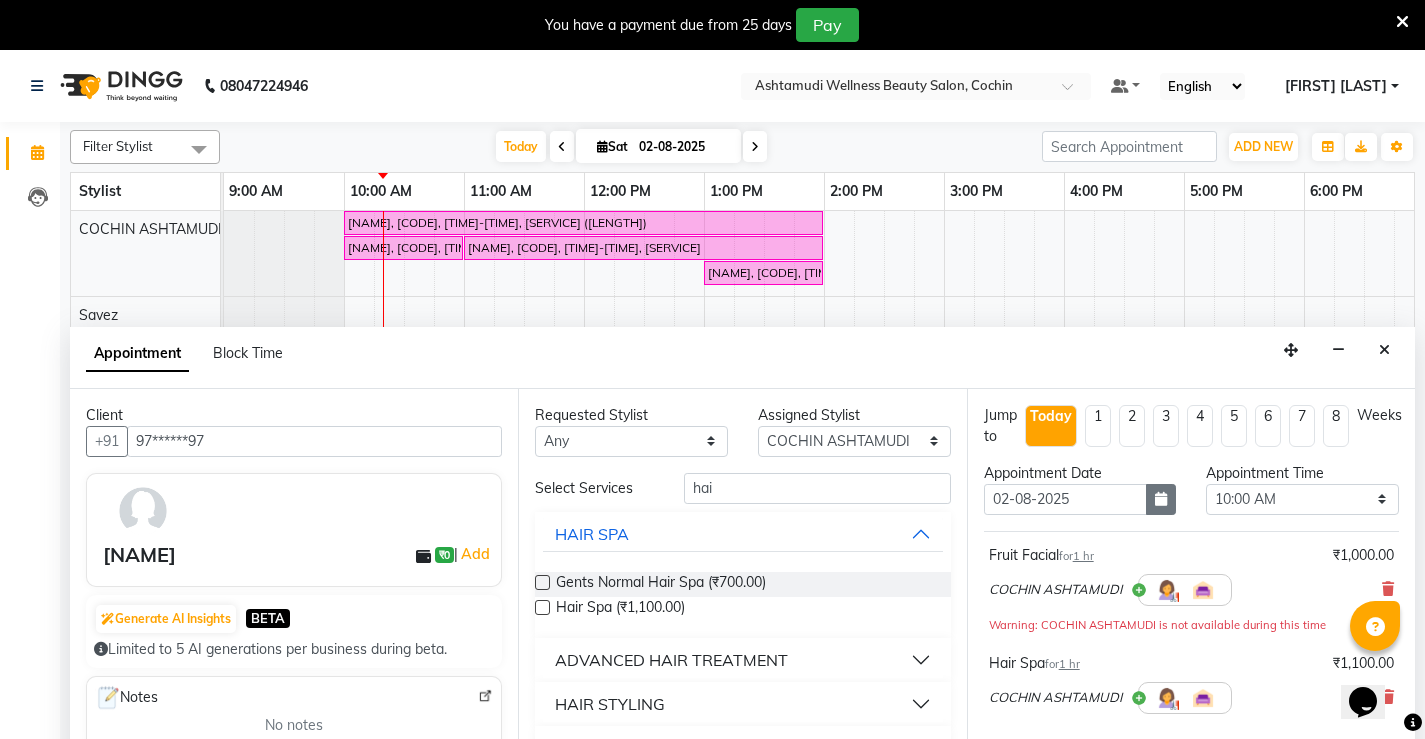 click at bounding box center (1161, 499) 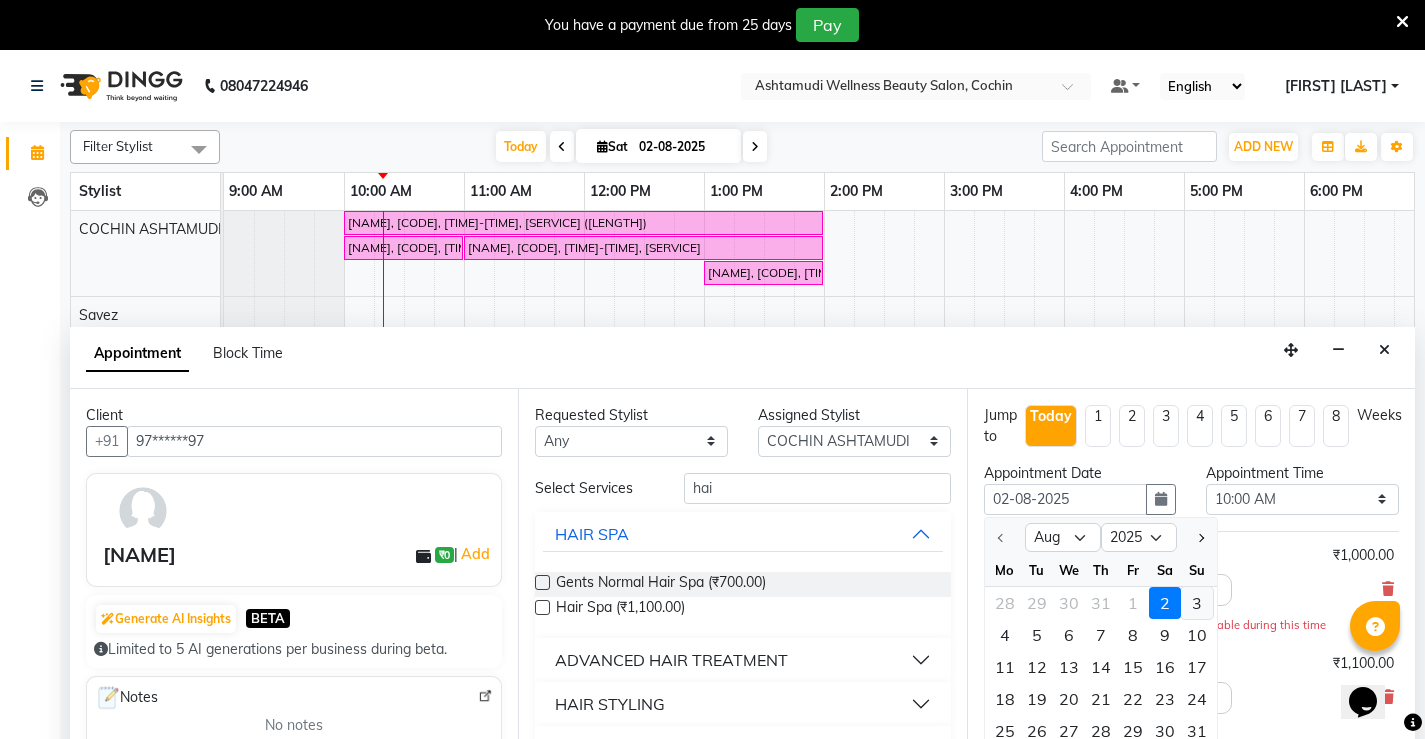 click on "3" at bounding box center (1197, 603) 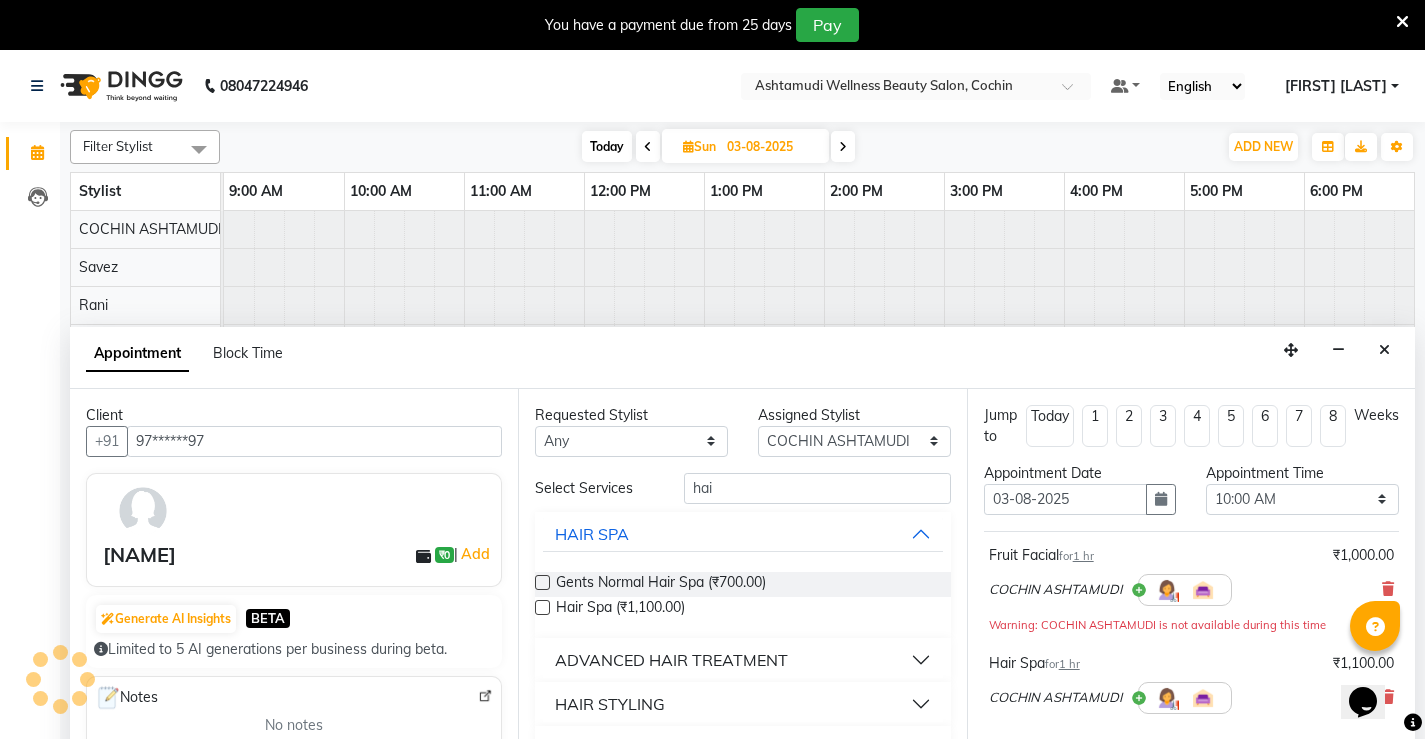 scroll, scrollTop: 0, scrollLeft: 121, axis: horizontal 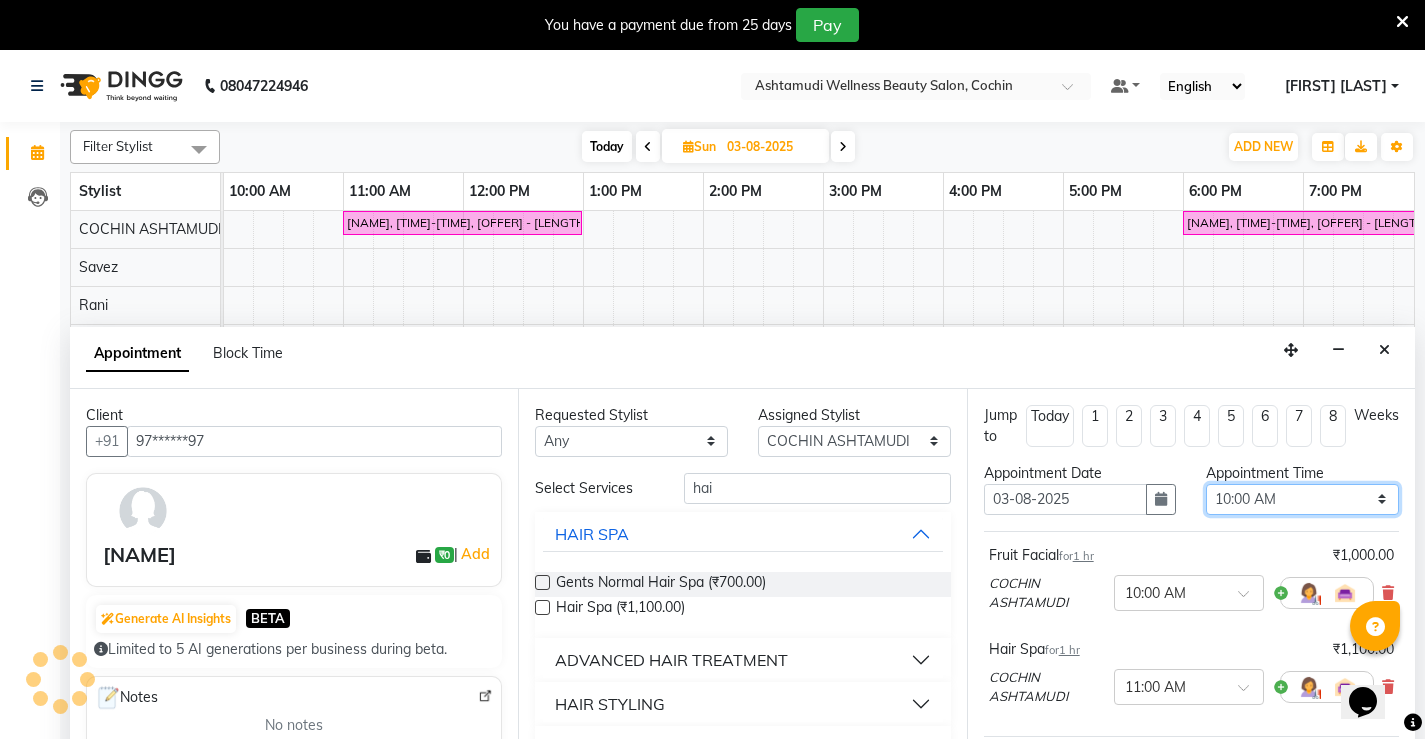 click on "Select 10:00 AM 10:15 AM 10:30 AM 10:45 AM 11:00 AM 11:15 AM 11:30 AM 11:45 AM 12:00 PM 12:15 PM 12:30 PM 12:45 PM 01:00 PM 01:15 PM 01:30 PM 01:45 PM 02:00 PM 02:15 PM 02:30 PM 02:45 PM 03:00 PM 03:15 PM 03:30 PM 03:45 PM 04:00 PM 04:15 PM 04:30 PM 04:45 PM 05:00 PM 05:15 PM 05:30 PM 05:45 PM 06:00 PM 06:15 PM 06:30 PM 06:45 PM 07:00 PM 07:15 PM 07:30 PM 07:45 PM 08:00 PM" at bounding box center (1302, 499) 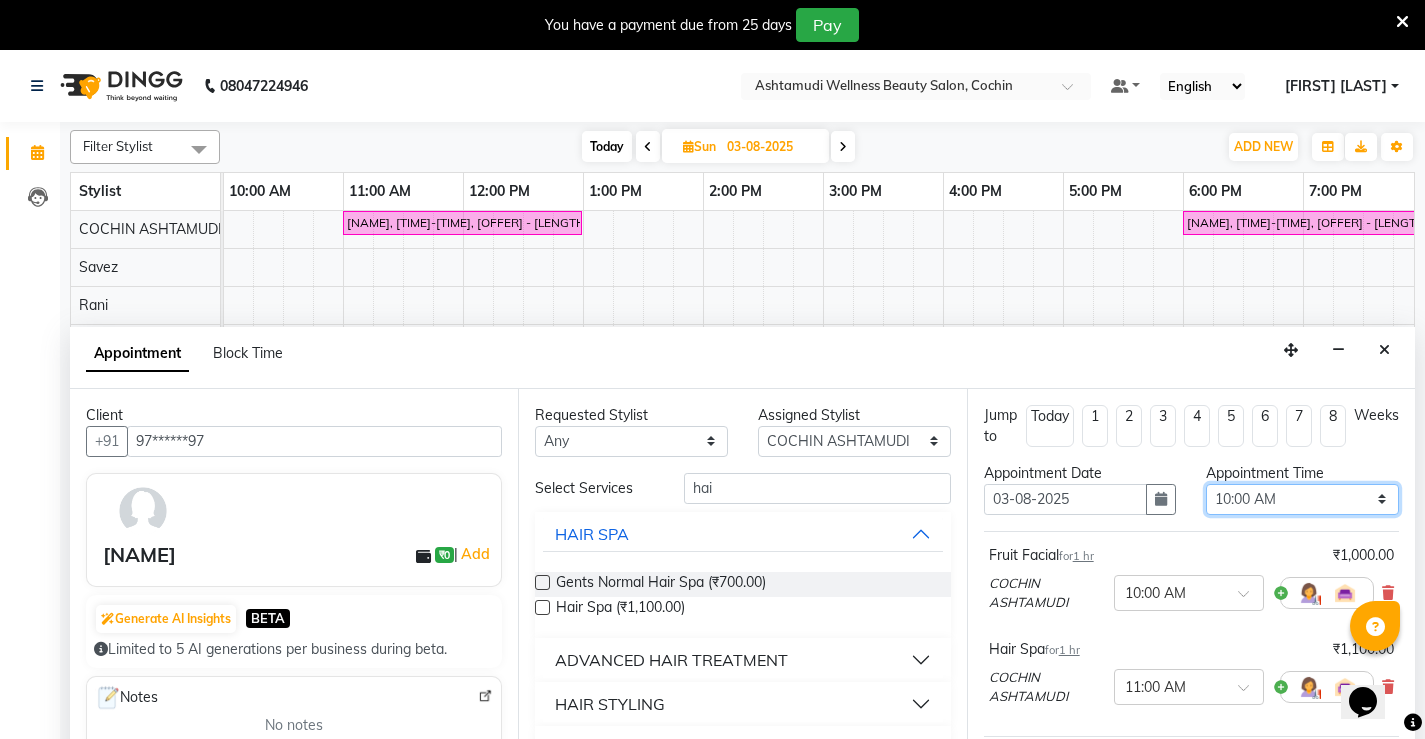 select on "720" 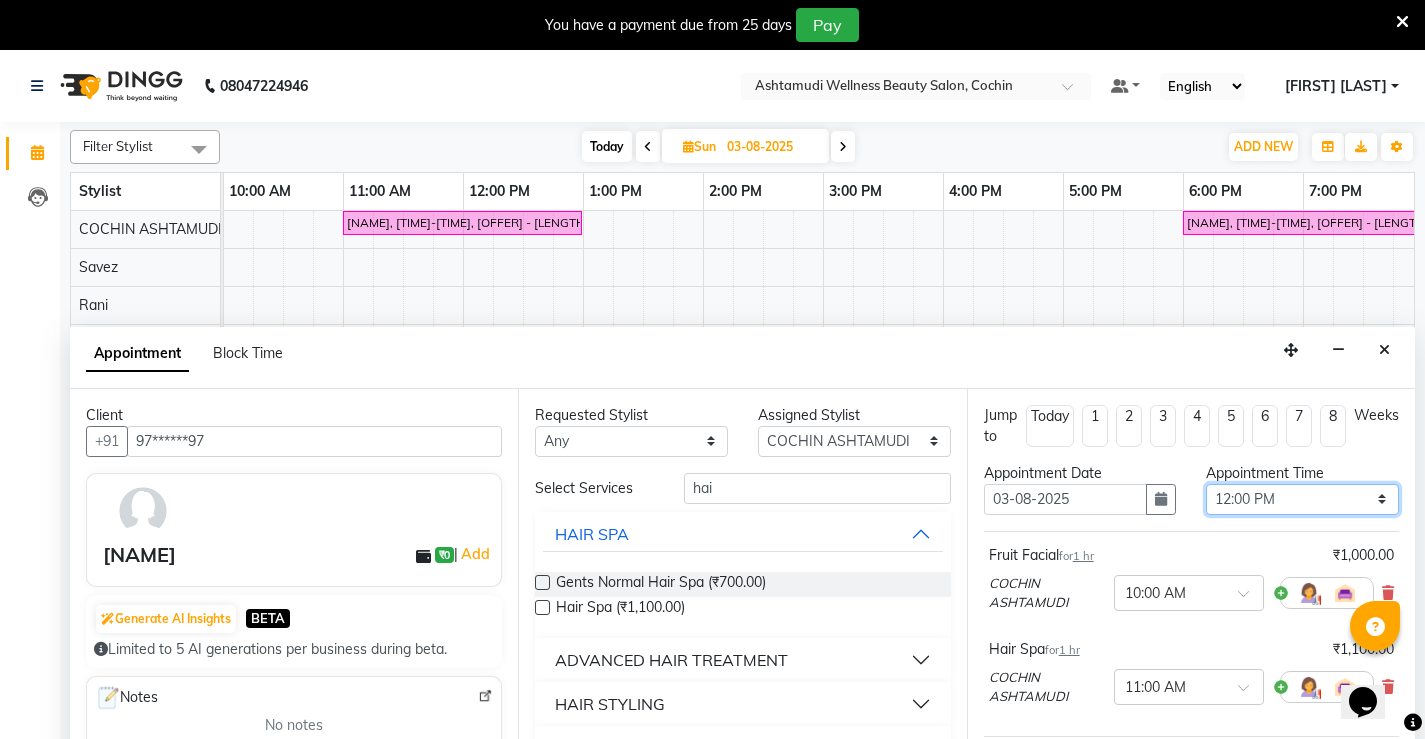 click on "Select 10:00 AM 10:15 AM 10:30 AM 10:45 AM 11:00 AM 11:15 AM 11:30 AM 11:45 AM 12:00 PM 12:15 PM 12:30 PM 12:45 PM 01:00 PM 01:15 PM 01:30 PM 01:45 PM 02:00 PM 02:15 PM 02:30 PM 02:45 PM 03:00 PM 03:15 PM 03:30 PM 03:45 PM 04:00 PM 04:15 PM 04:30 PM 04:45 PM 05:00 PM 05:15 PM 05:30 PM 05:45 PM 06:00 PM 06:15 PM 06:30 PM 06:45 PM 07:00 PM 07:15 PM 07:30 PM 07:45 PM 08:00 PM" at bounding box center [1302, 499] 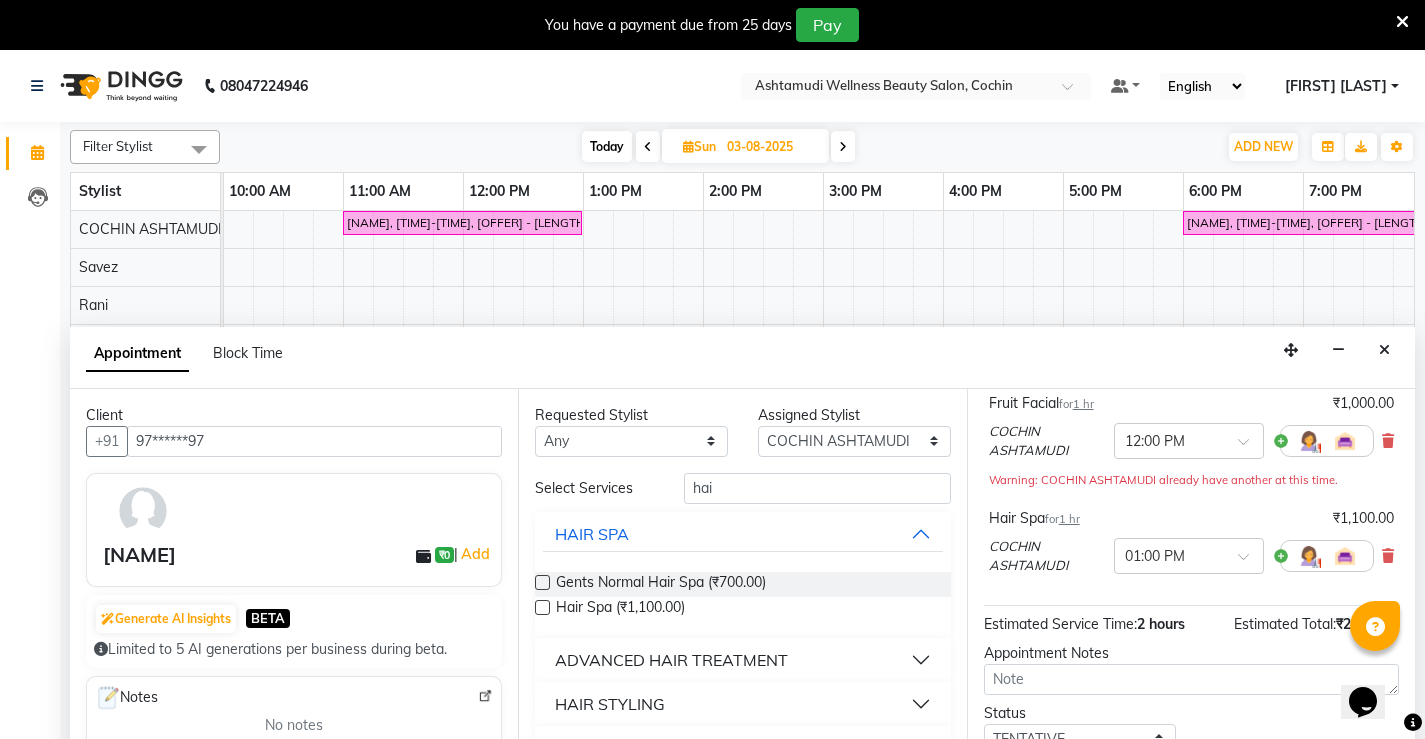 scroll, scrollTop: 230, scrollLeft: 0, axis: vertical 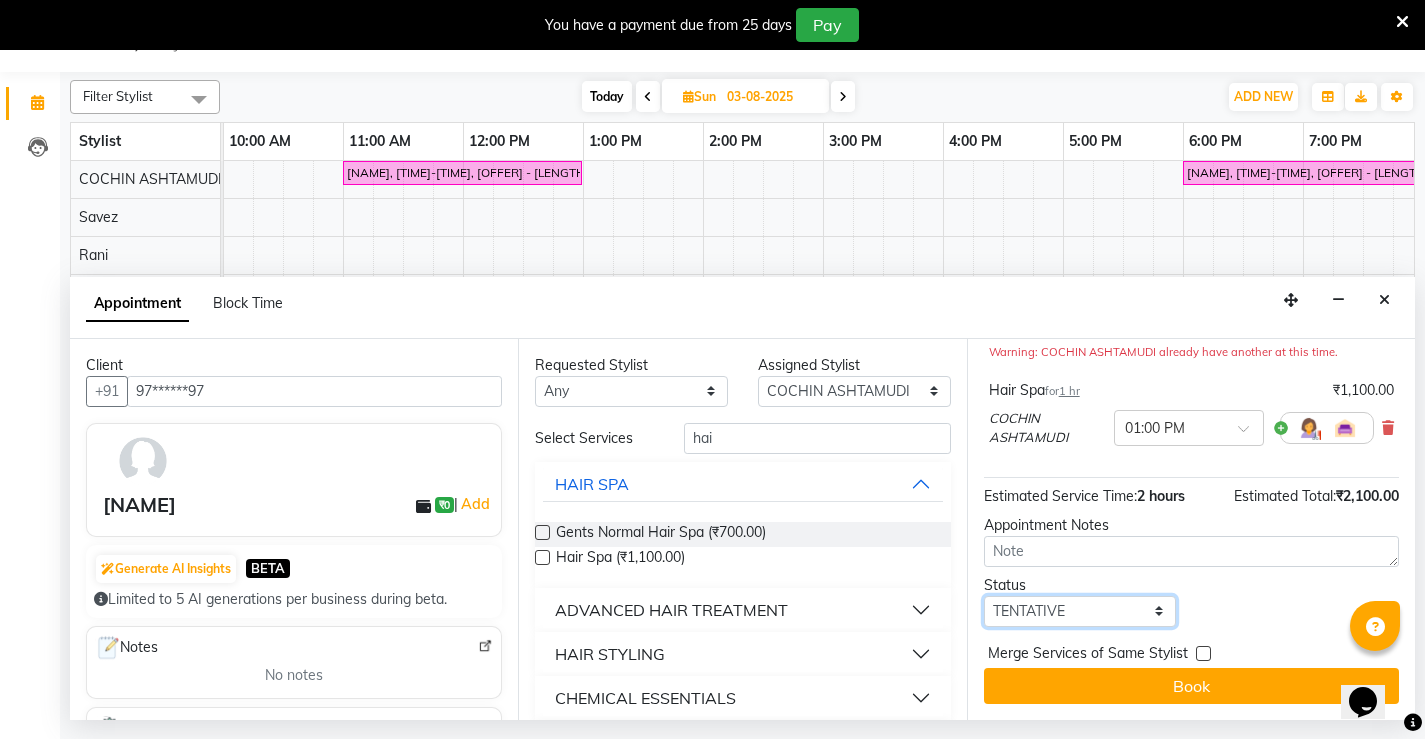 click on "Select TENTATIVE CONFIRM UPCOMING" at bounding box center (1080, 611) 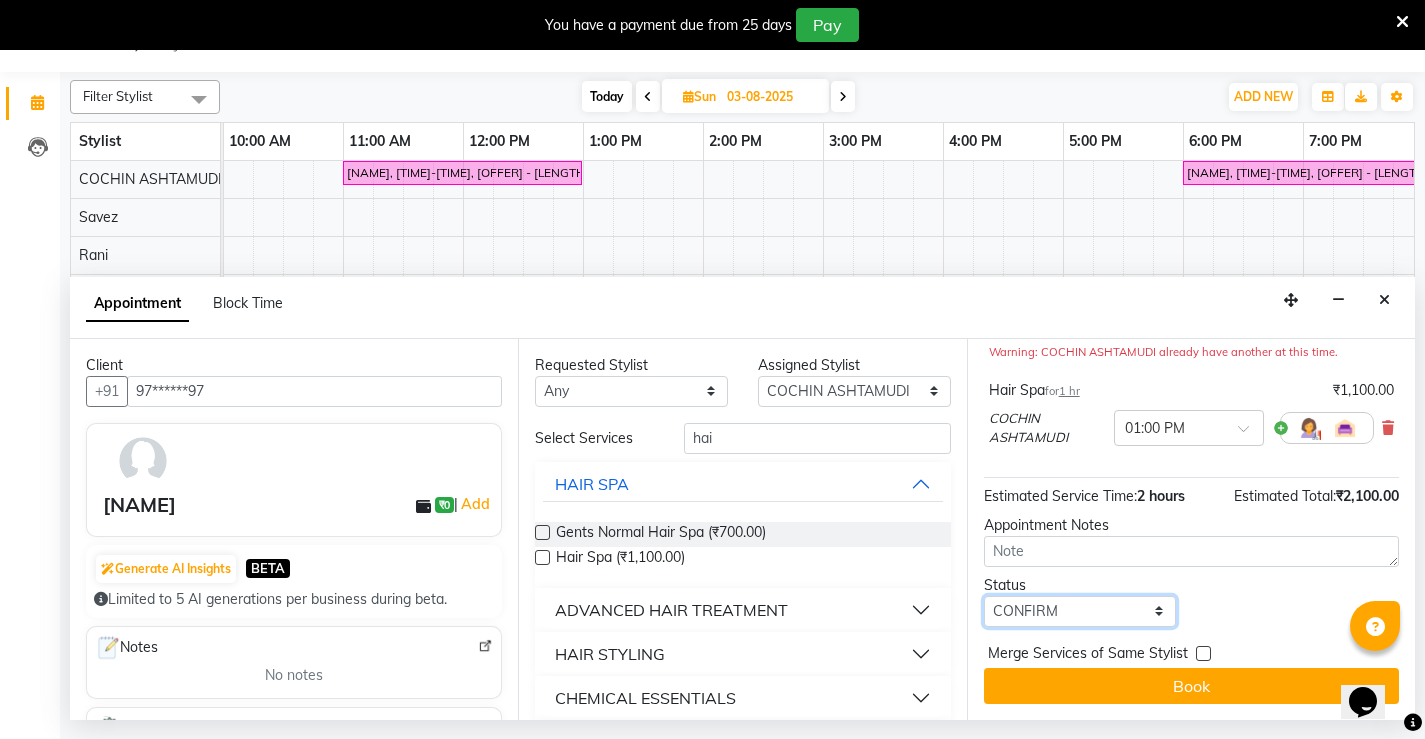 click on "Select TENTATIVE CONFIRM UPCOMING" at bounding box center [1080, 611] 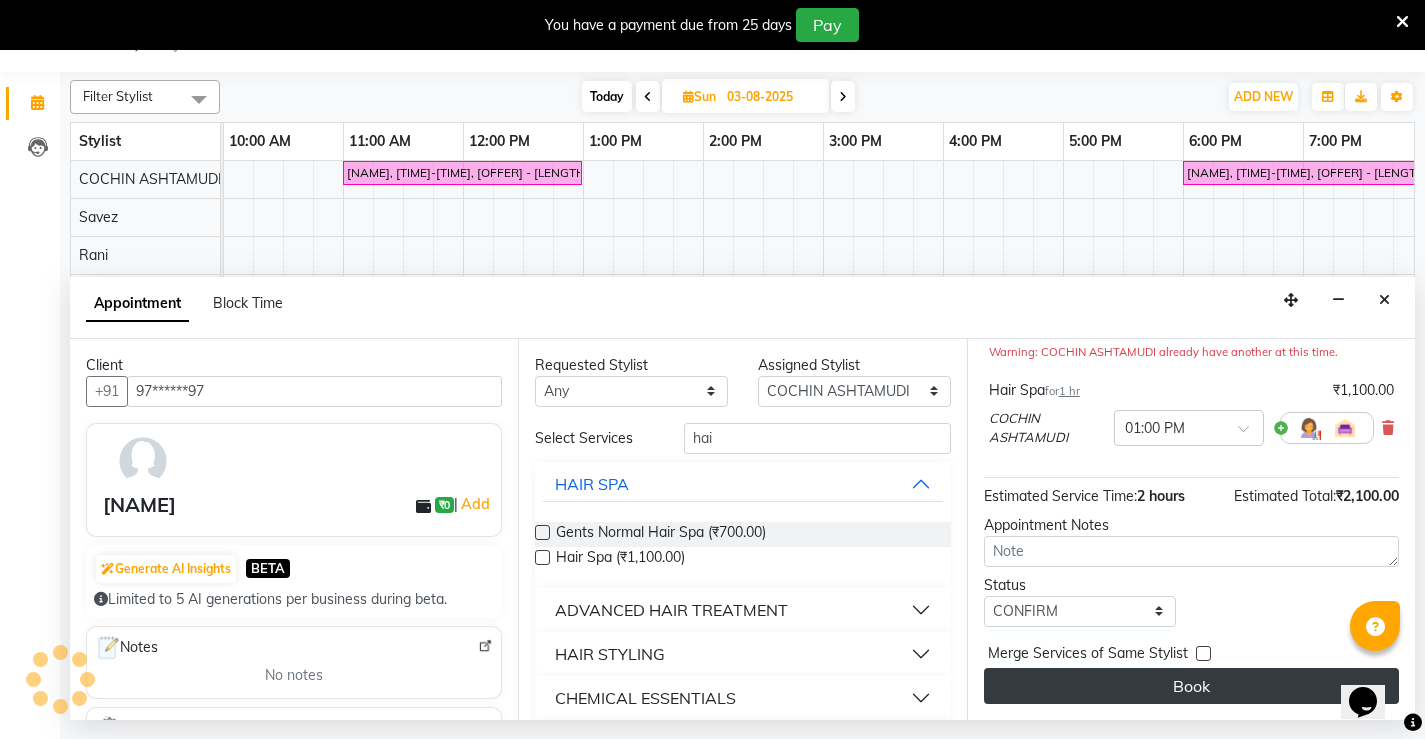click on "Book" at bounding box center (1191, 686) 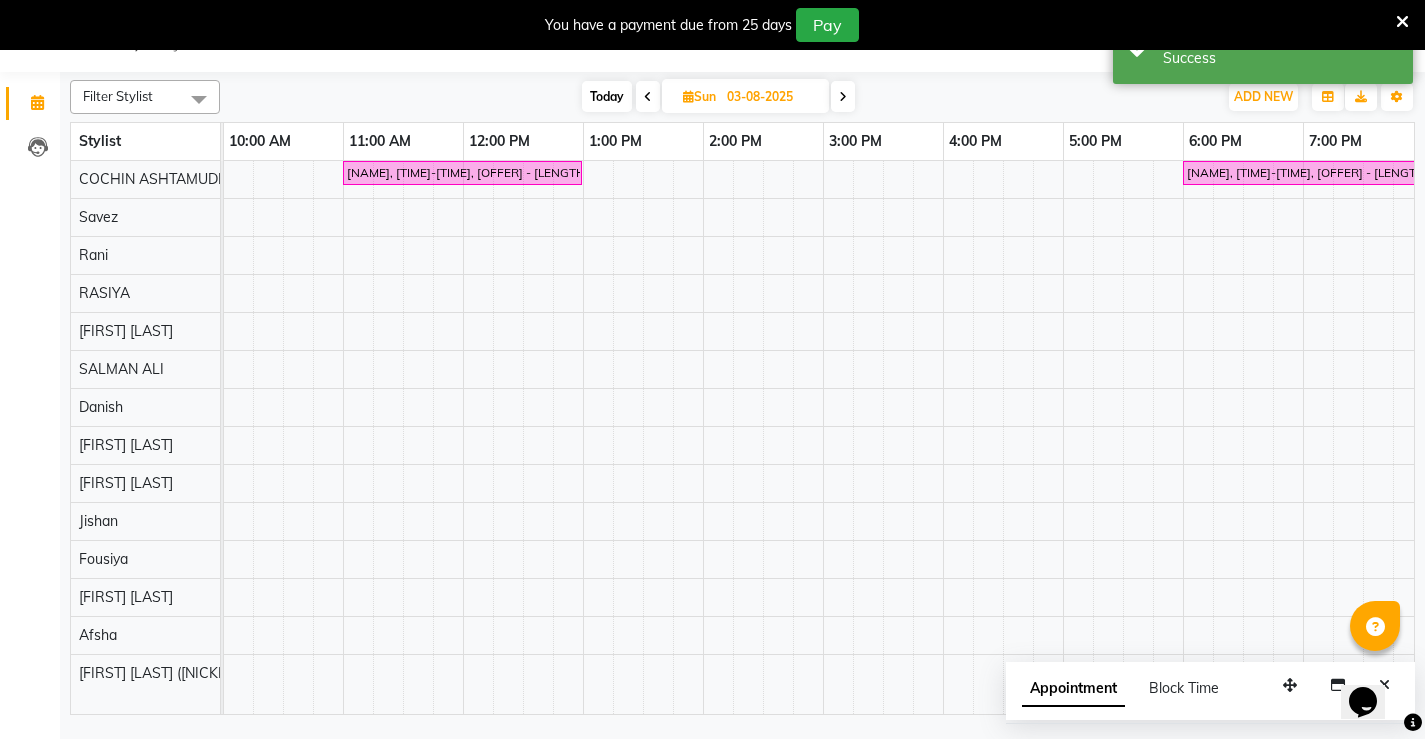 scroll, scrollTop: 0, scrollLeft: 0, axis: both 